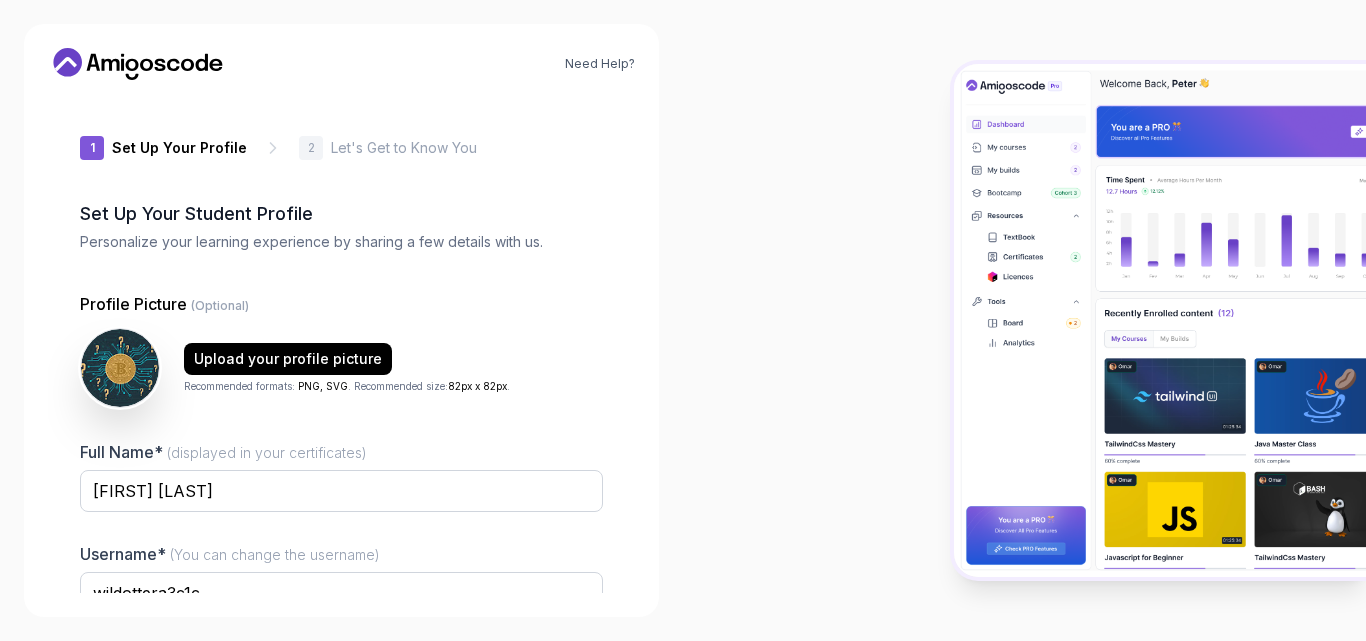 scroll, scrollTop: 0, scrollLeft: 0, axis: both 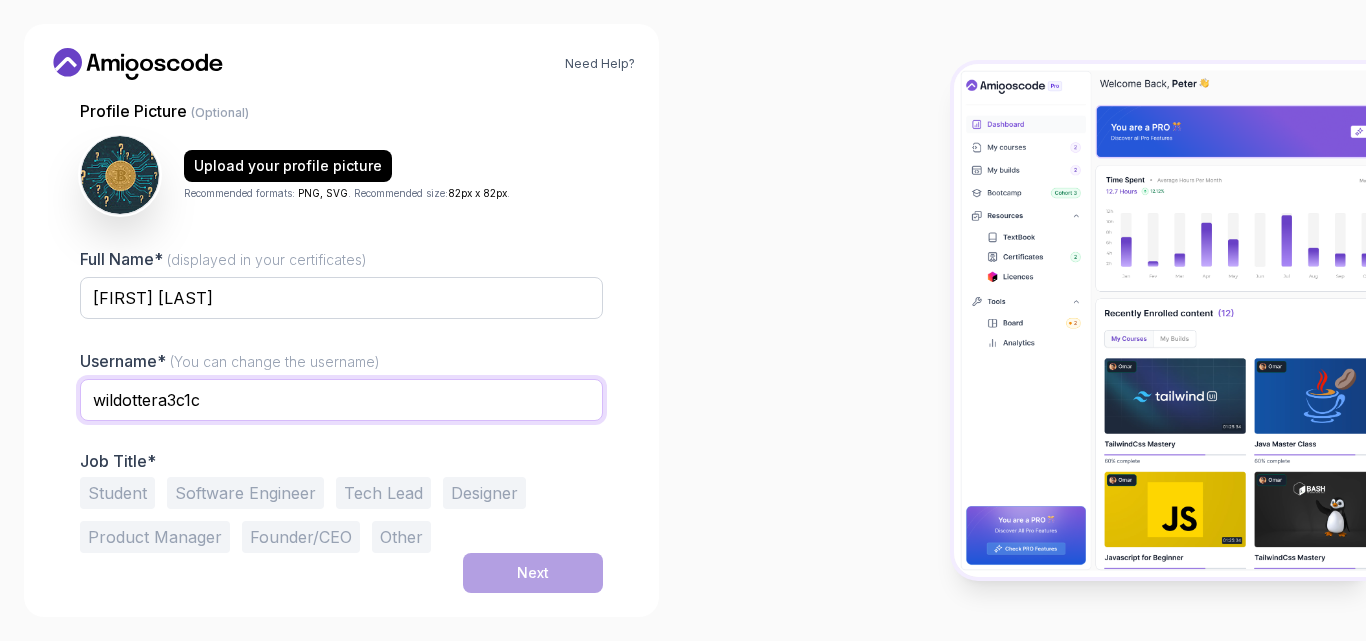 click on "wildottera3c1c" at bounding box center (341, 400) 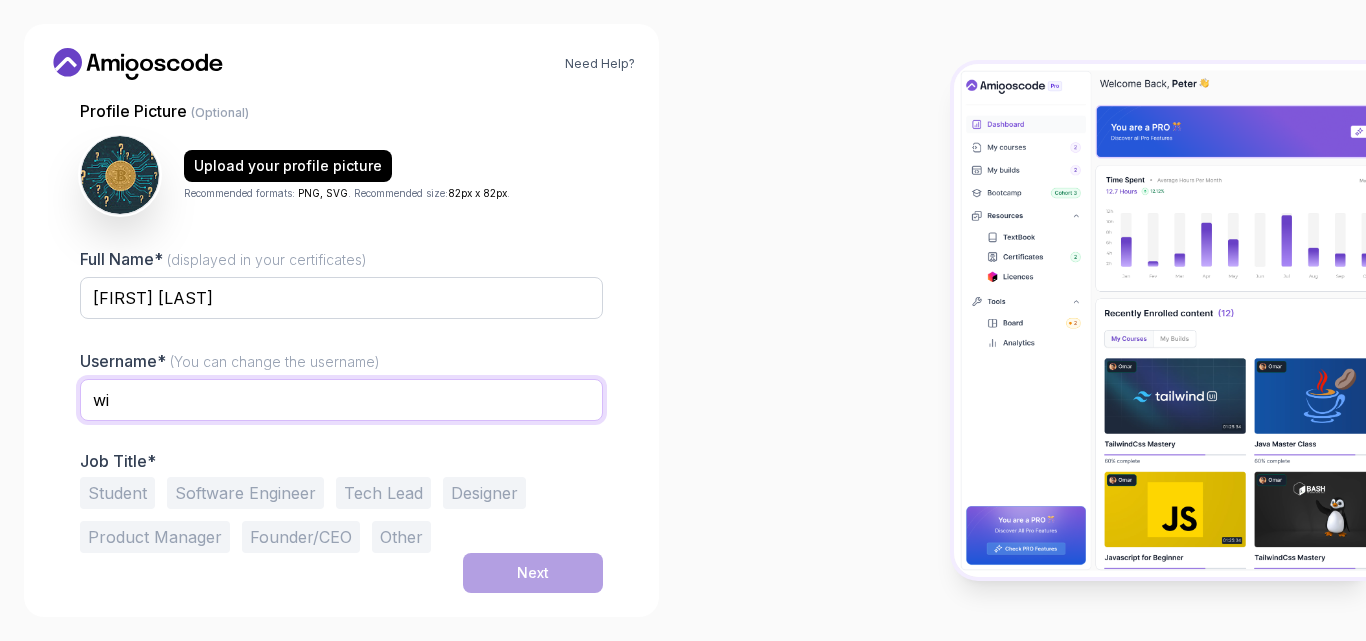 type on "w" 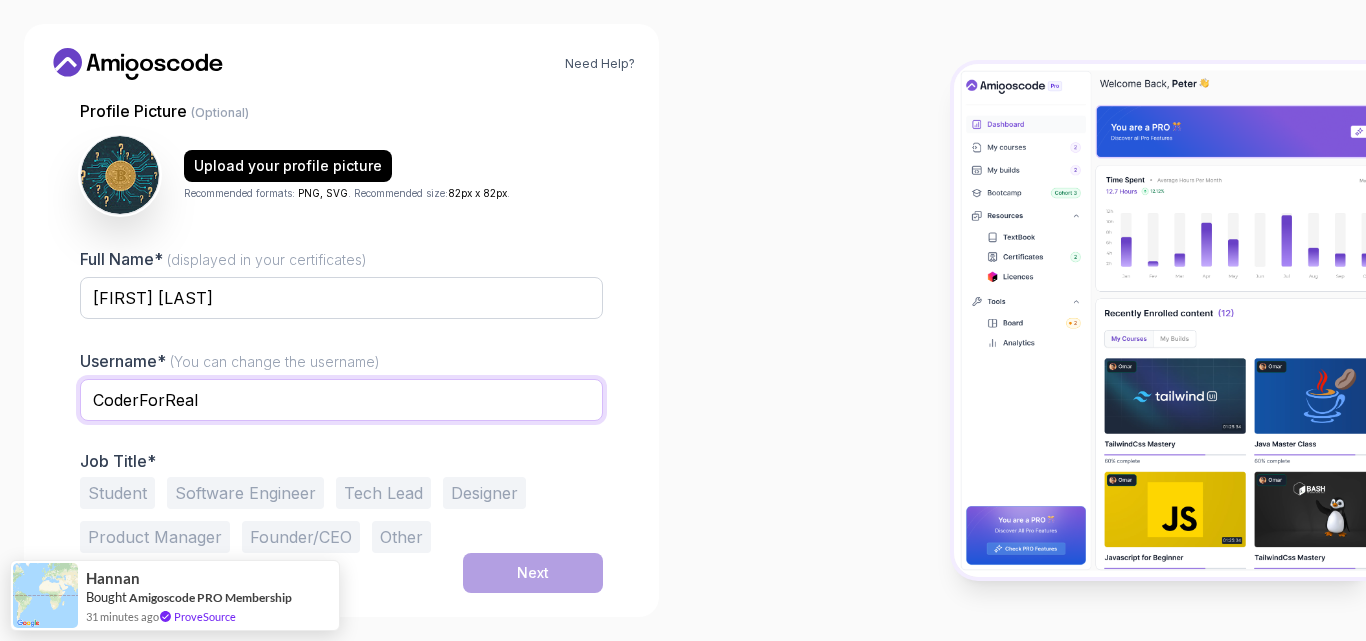 type on "CoderForReal" 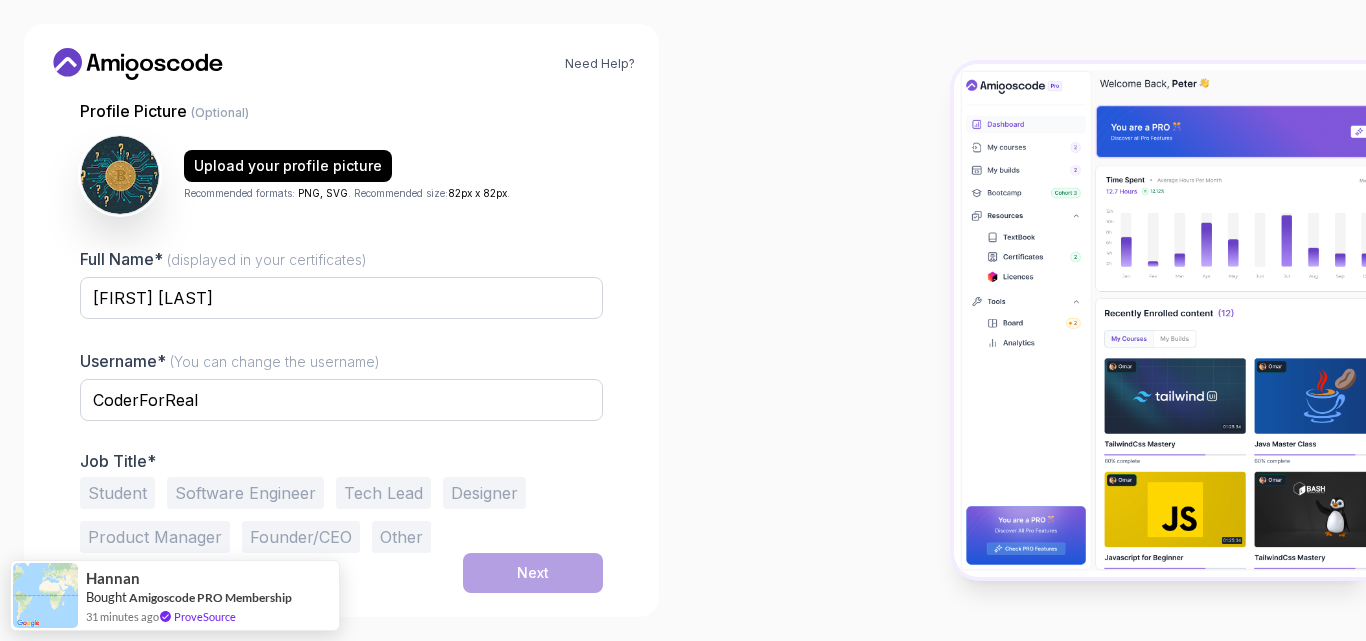 click on "Student" at bounding box center [117, 493] 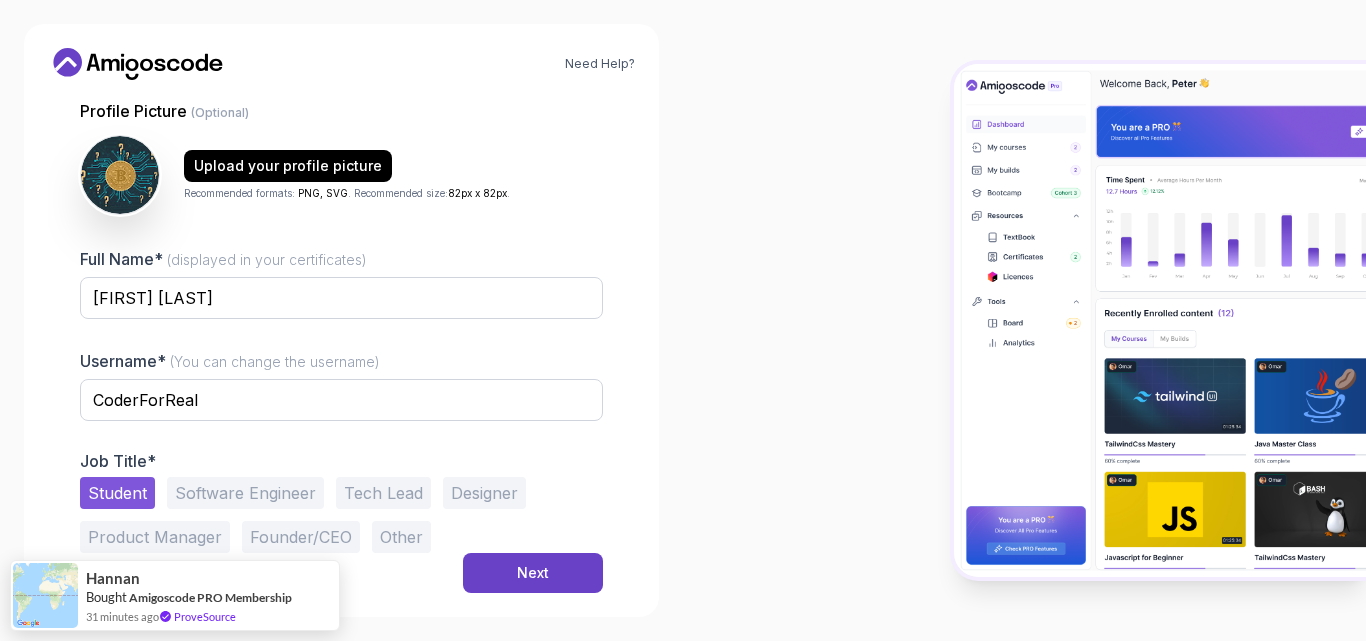click on "1 Set Up Your Profile 1 Set Up Your Profile 2 Let's Get to Know You Set Up Your Student Profile Personalize your learning experience by sharing a few details with us. Profile Picture   (Optional) Upload your profile picture Recommended formats:   PNG, SVG . Recommended size:  82px x 82px . Full Name*   (displayed in your certificates) [FIRST] [LAST] Username*   (You can change the username) CoderForReal Job Title* Student Software Engineer Tech Lead Designer Product Manager Founder/CEO Other Next" at bounding box center [341, 344] 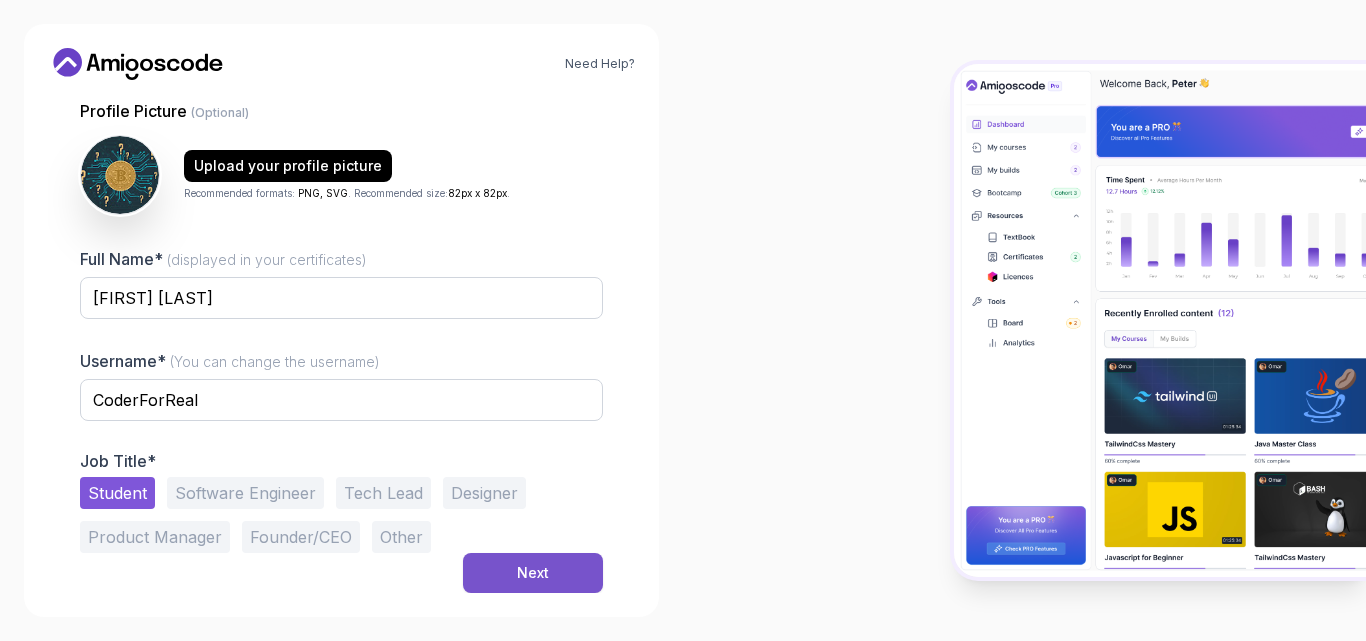 click on "Next" at bounding box center [533, 573] 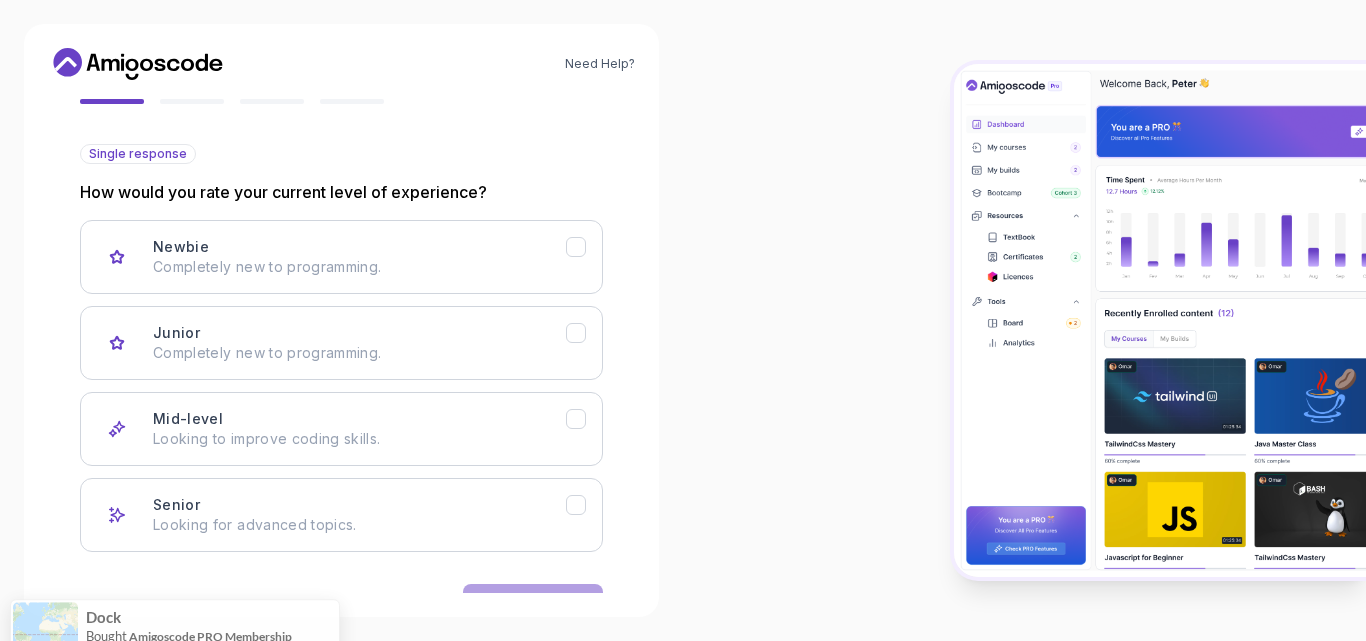 click at bounding box center (1024, 320) 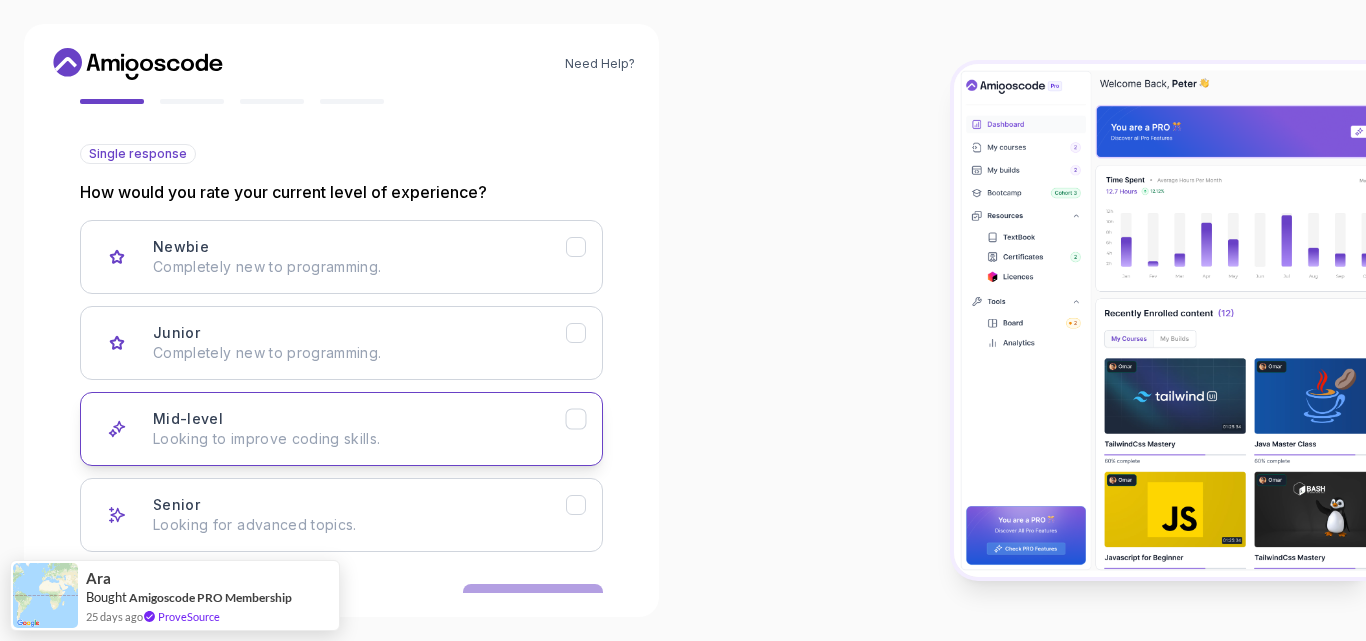 click on "Looking to improve coding skills." at bounding box center [359, 439] 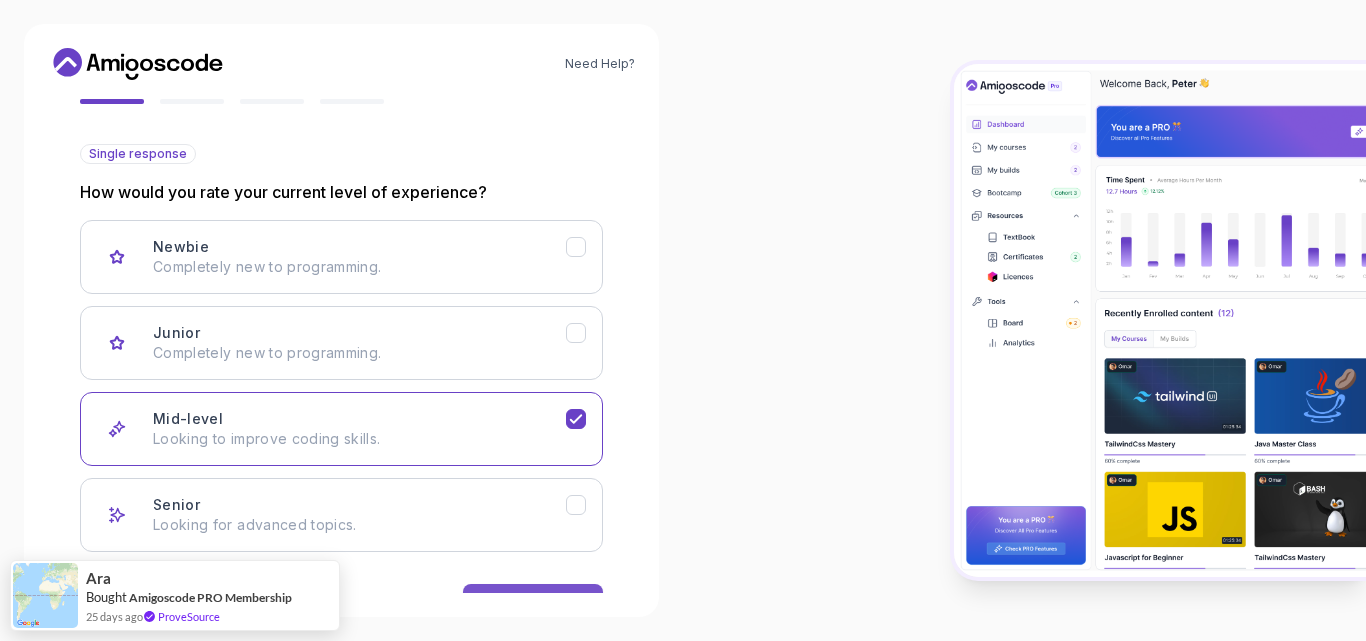 click on "Next" at bounding box center [533, 604] 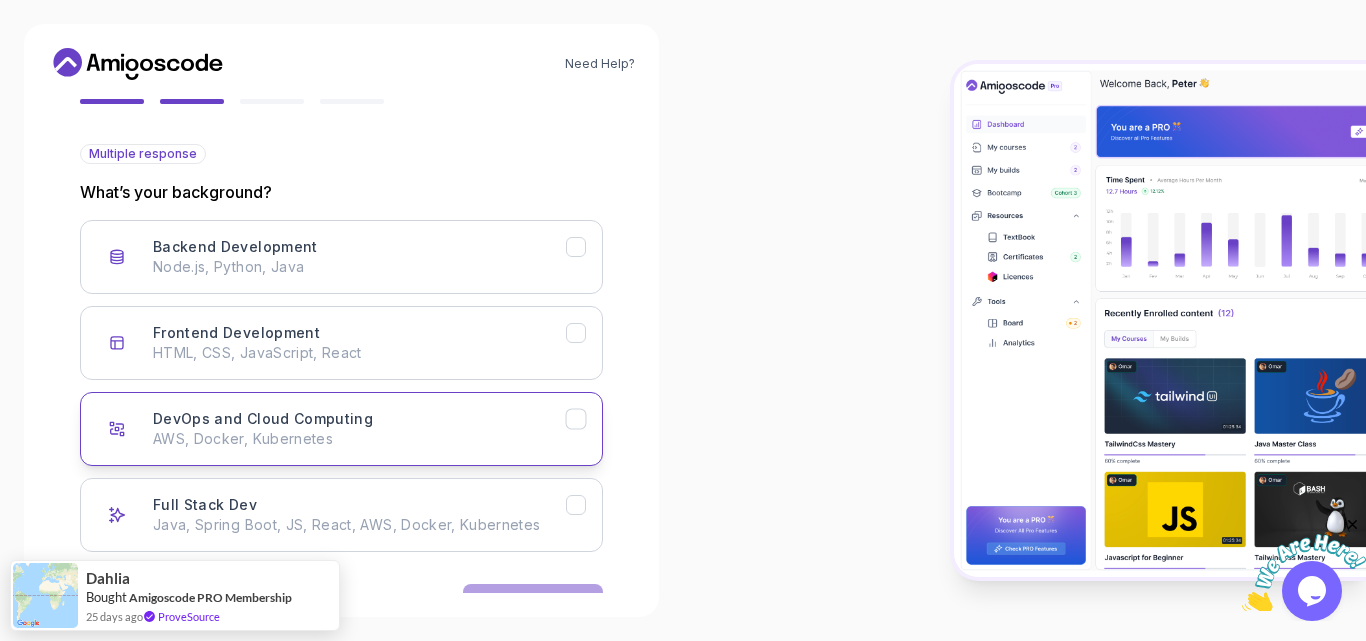 scroll, scrollTop: 0, scrollLeft: 0, axis: both 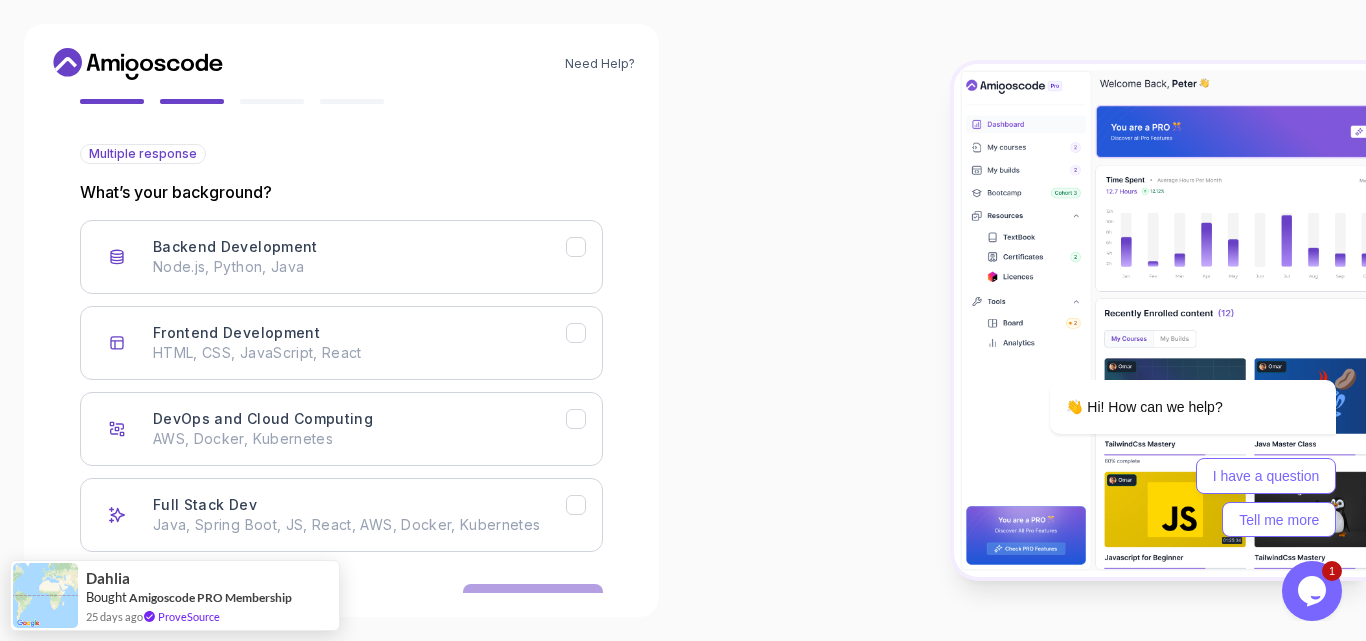 click at bounding box center [1024, 320] 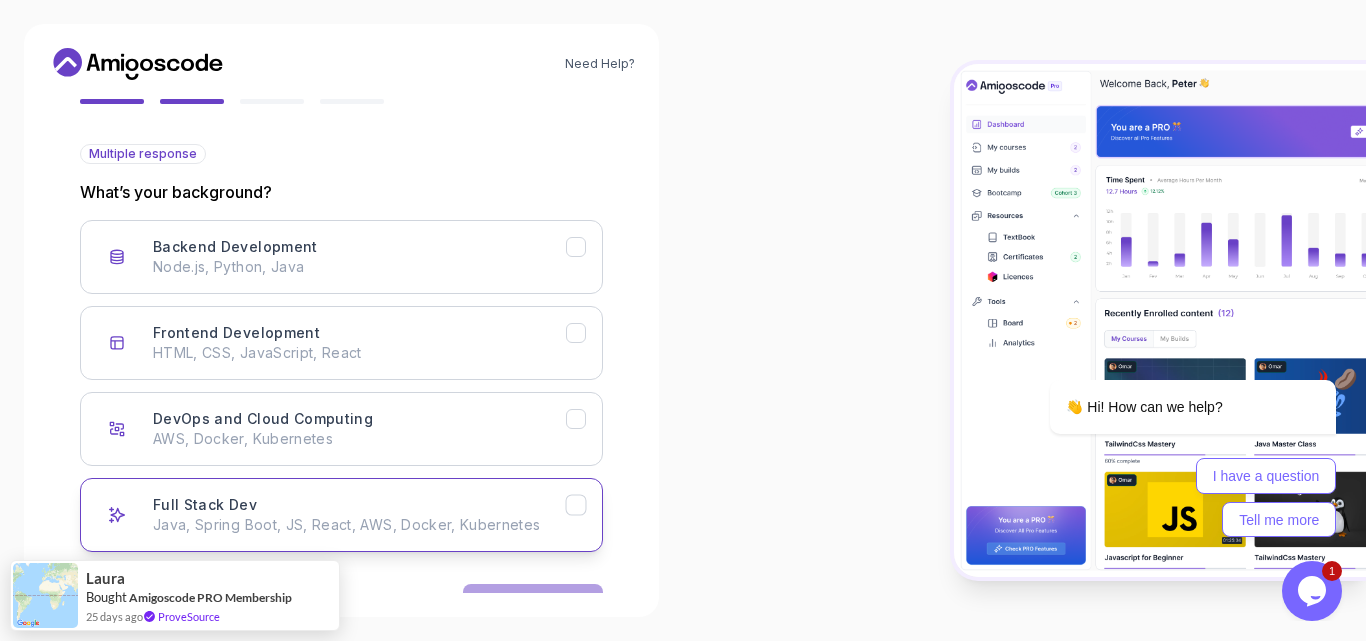 click on "Java, Spring Boot, JS, React, AWS, Docker, Kubernetes" at bounding box center (359, 525) 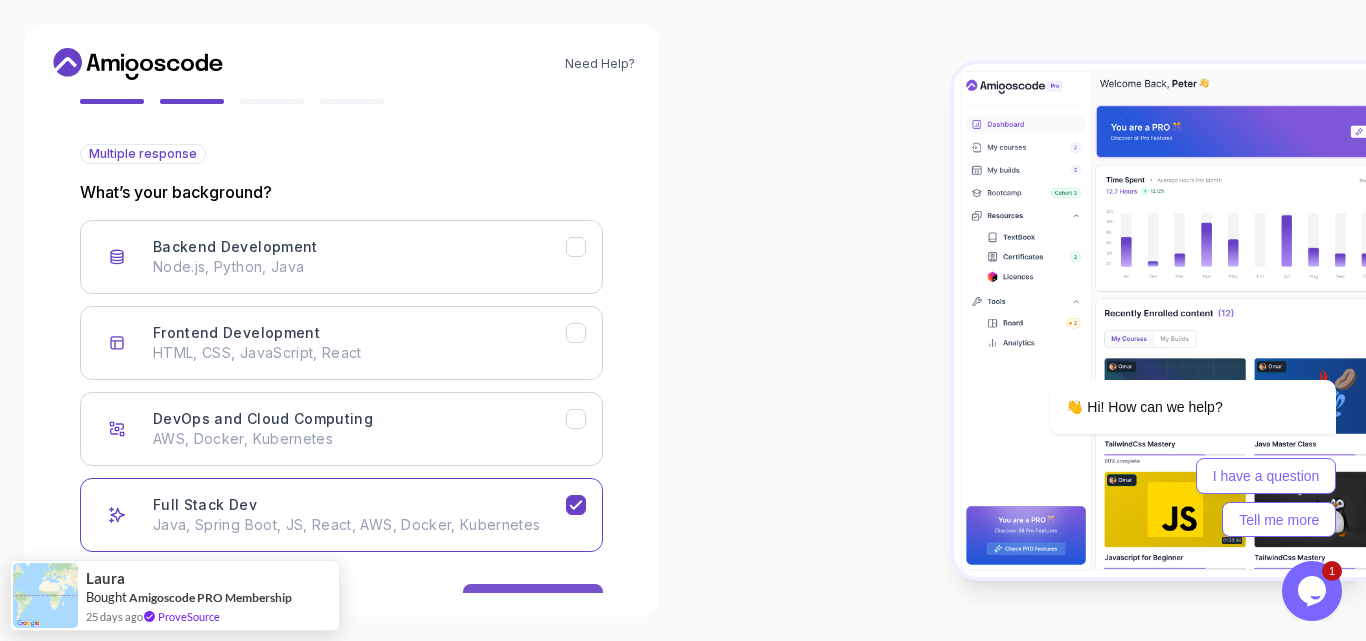 click on "Next" at bounding box center (533, 604) 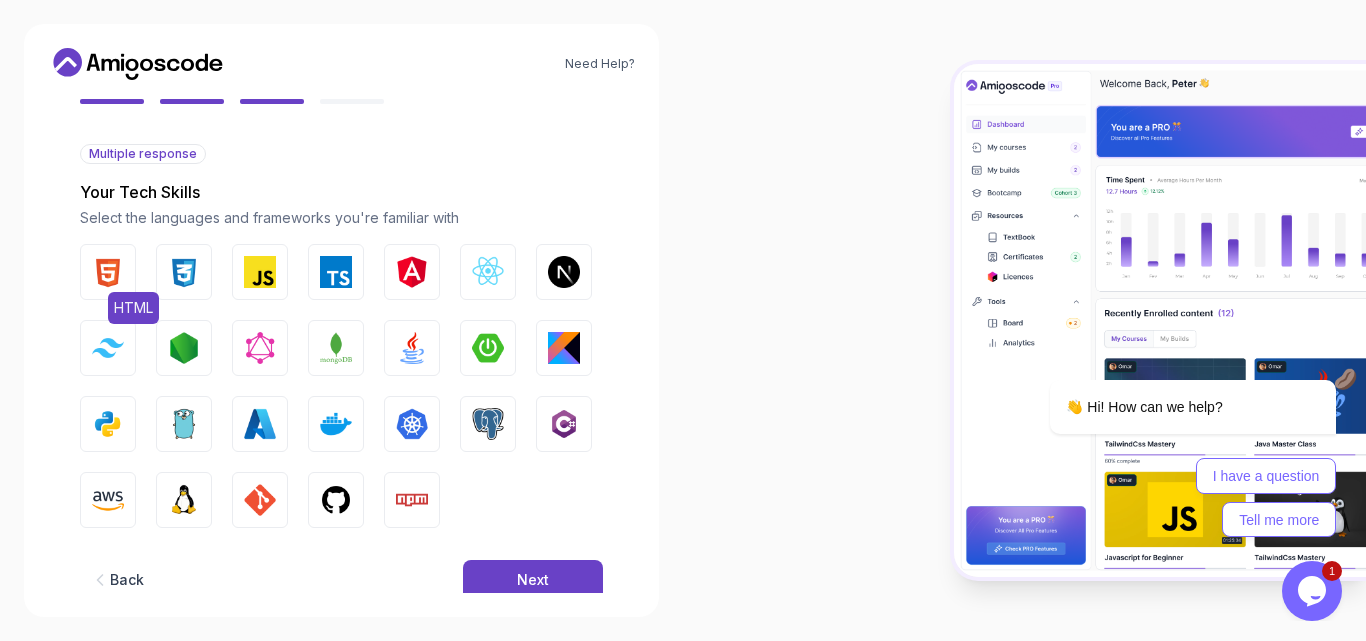 click at bounding box center [108, 272] 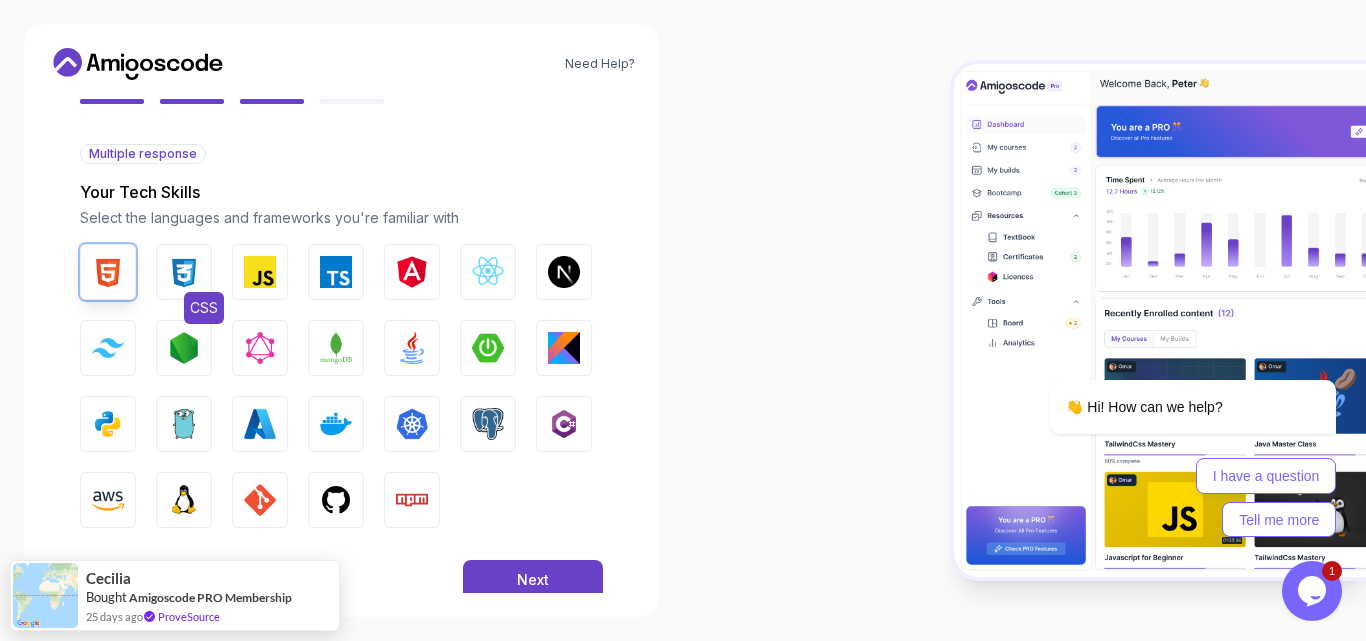 click at bounding box center (184, 272) 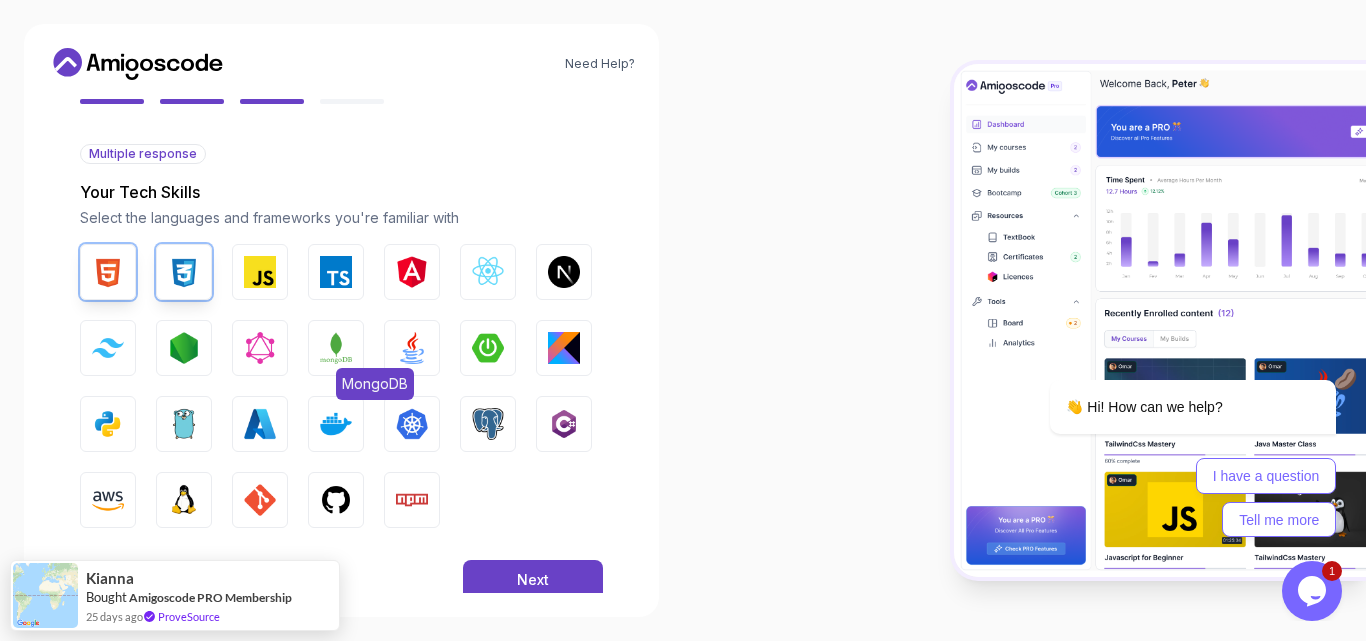 click at bounding box center (336, 348) 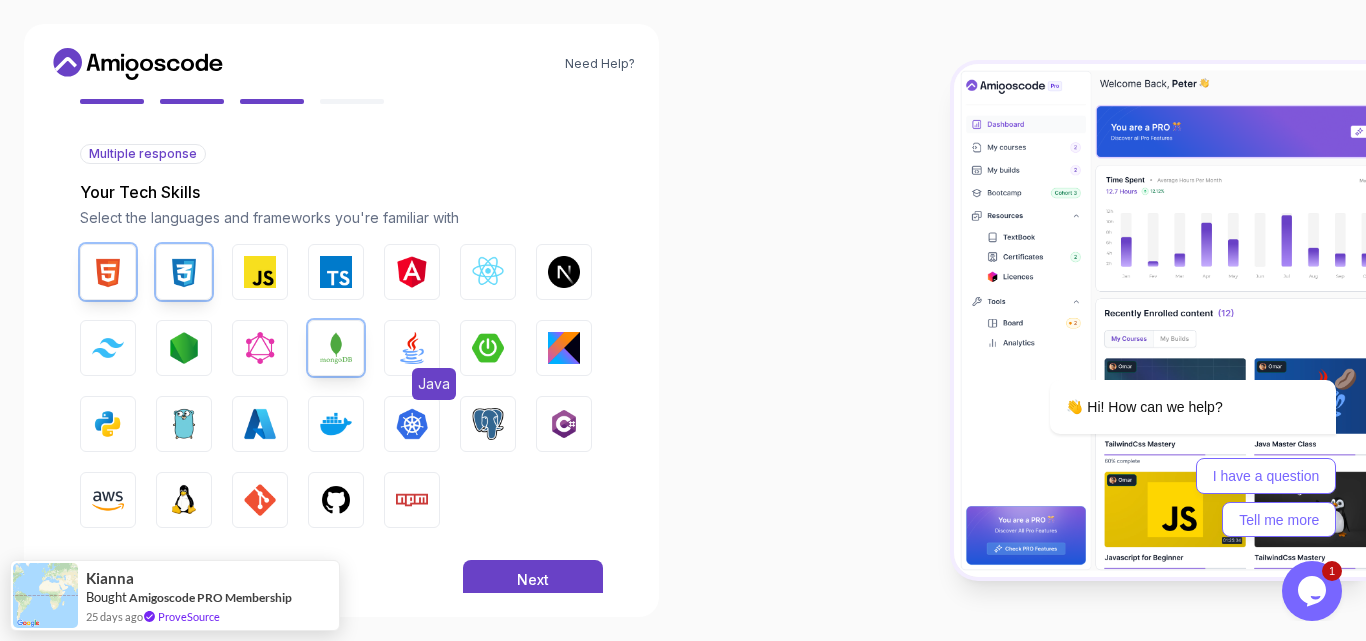 click at bounding box center (412, 348) 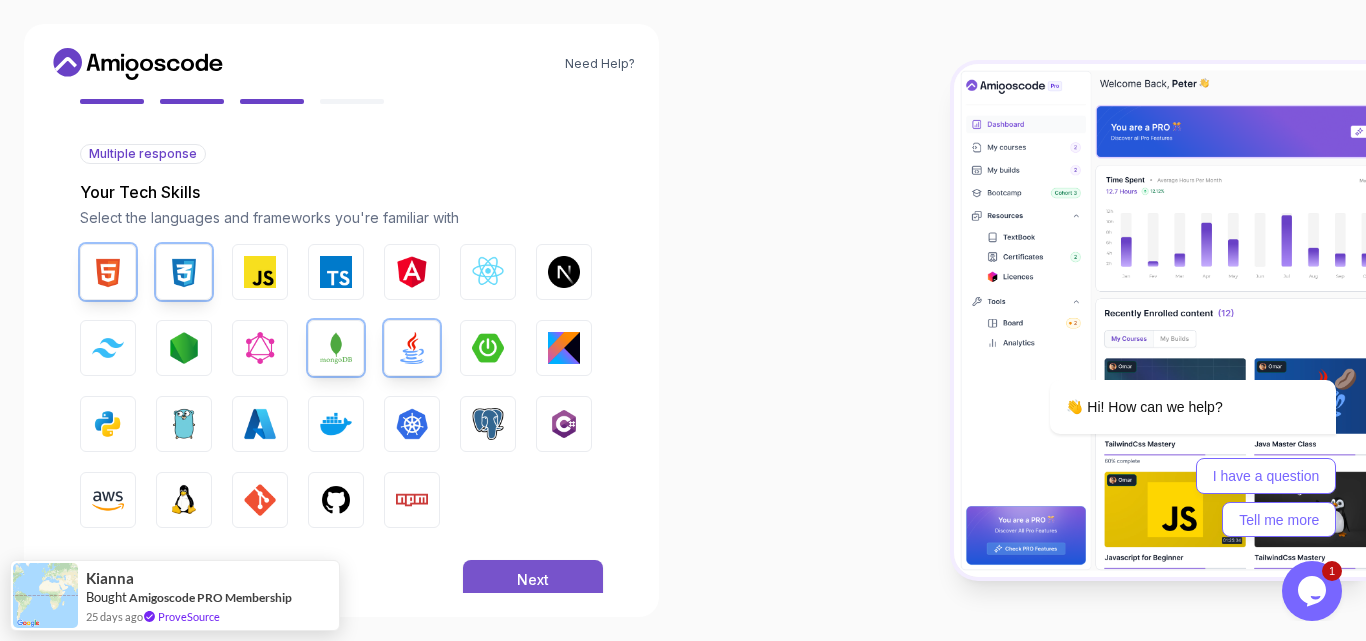click on "Next" at bounding box center (533, 580) 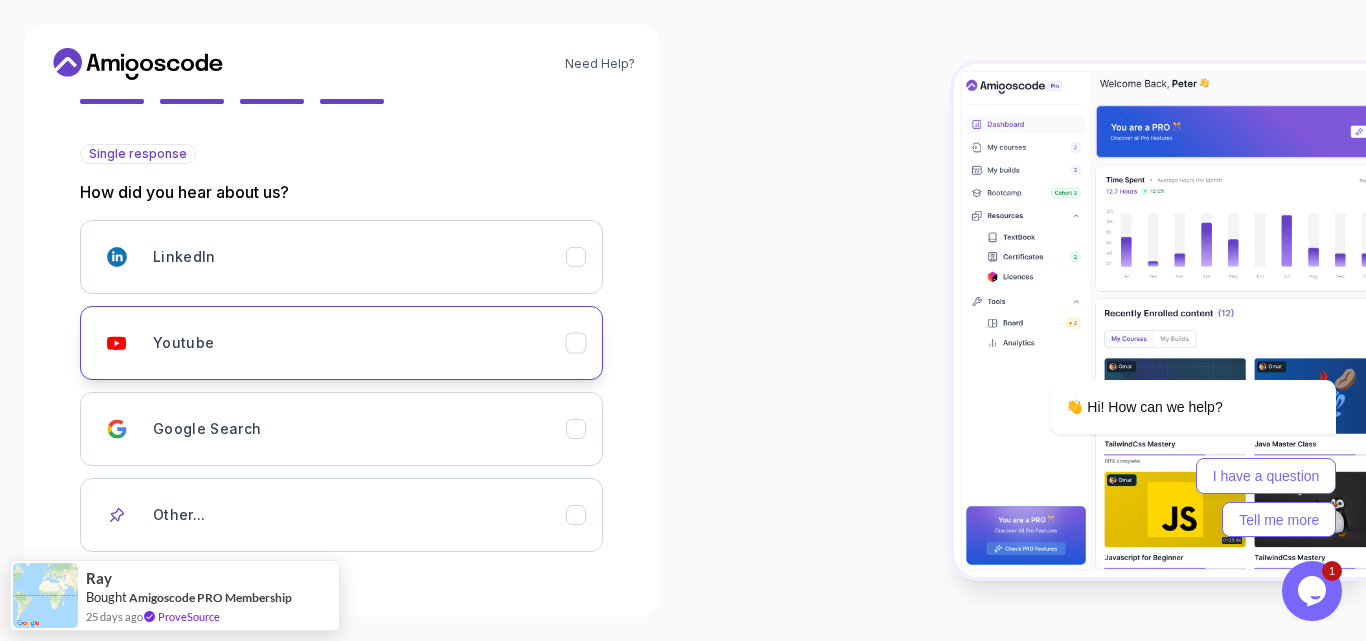 click on "Youtube" at bounding box center [359, 343] 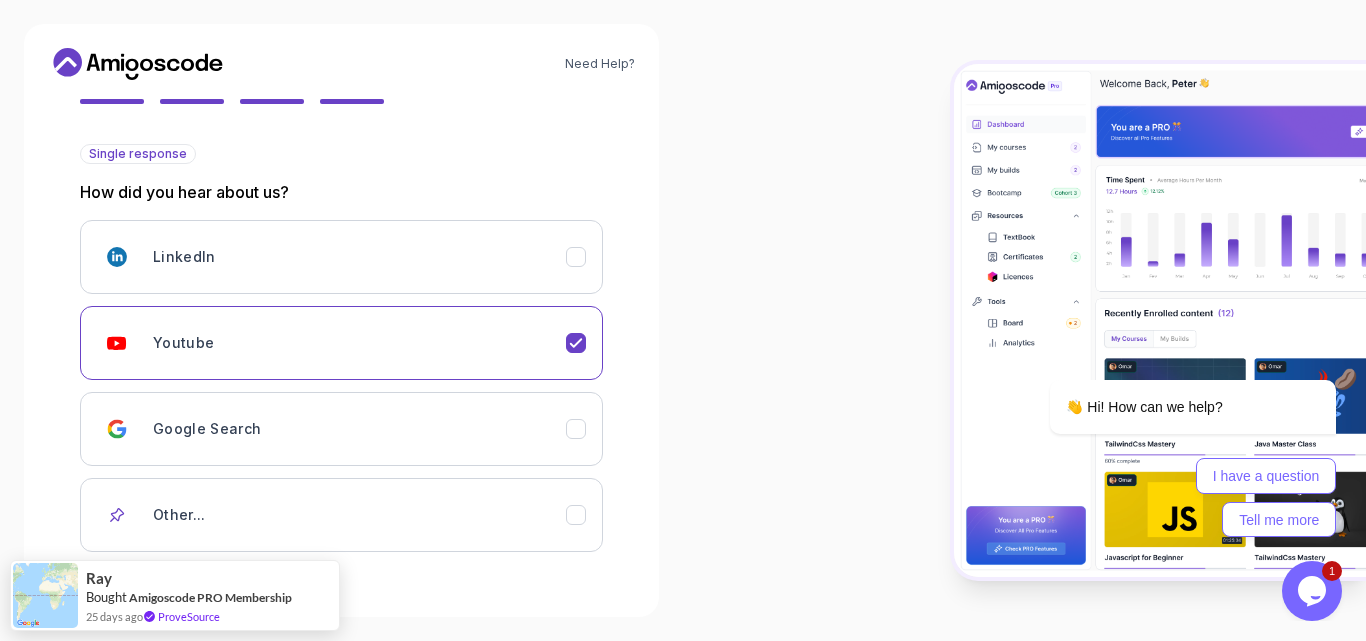 click at bounding box center (1024, 320) 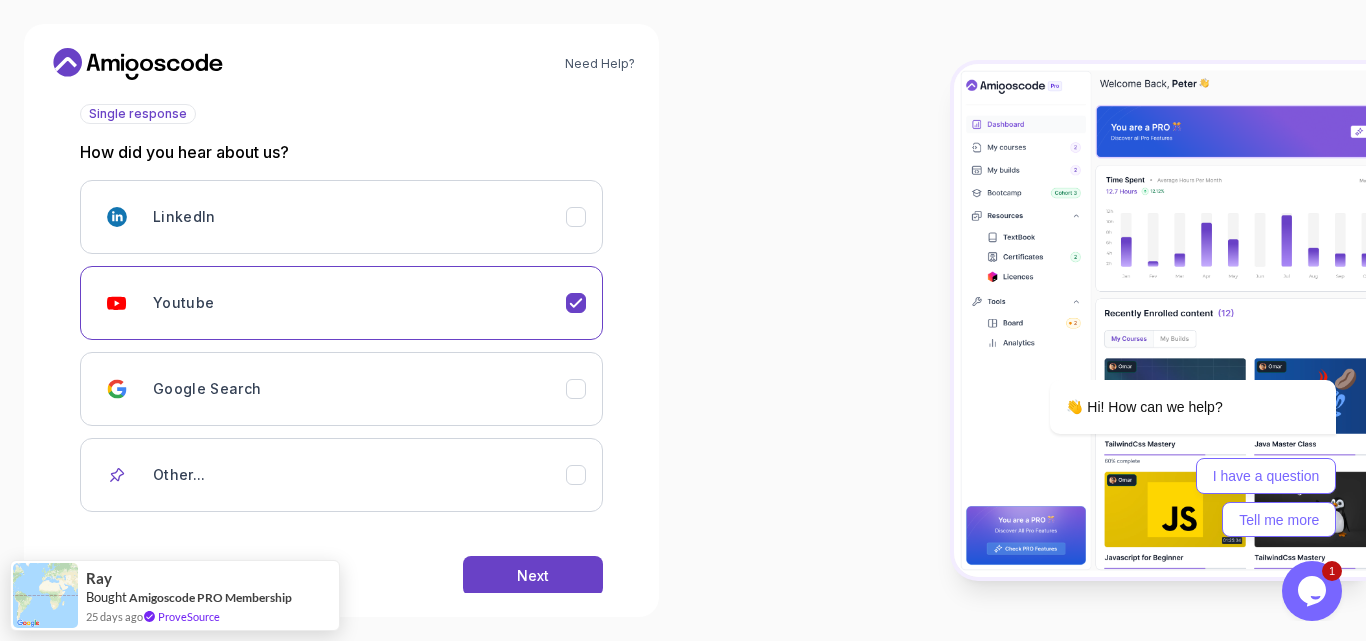scroll, scrollTop: 268, scrollLeft: 0, axis: vertical 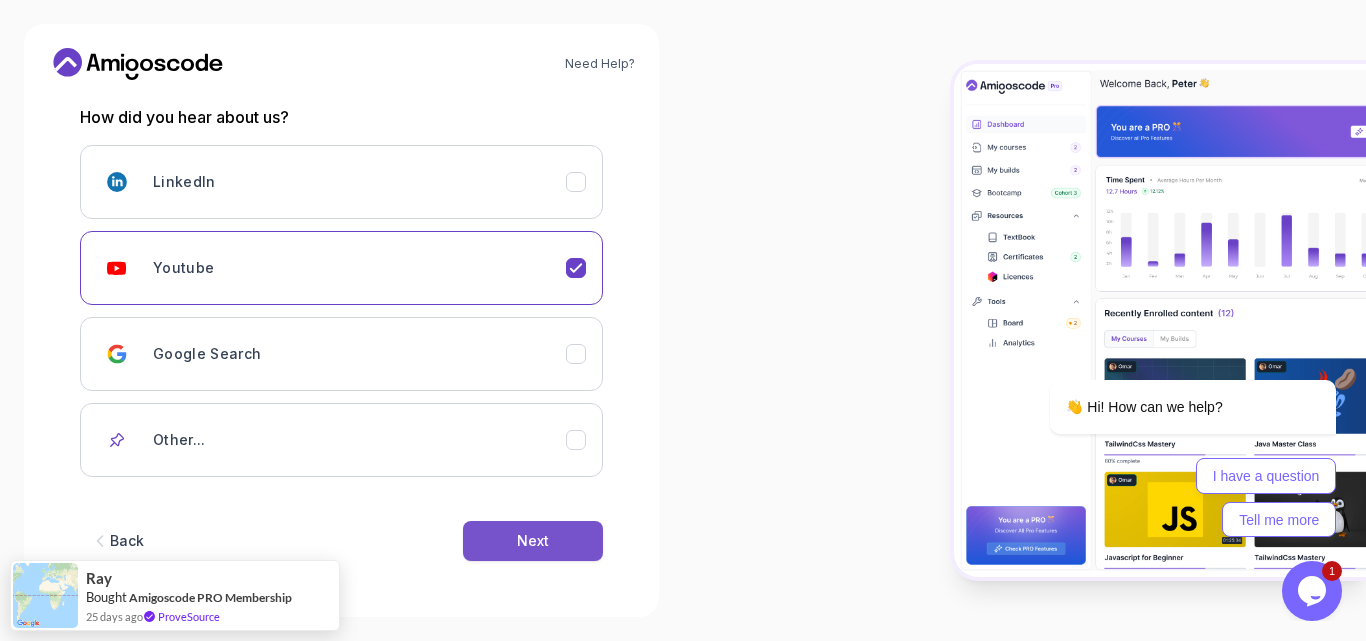 click on "Next" at bounding box center [533, 541] 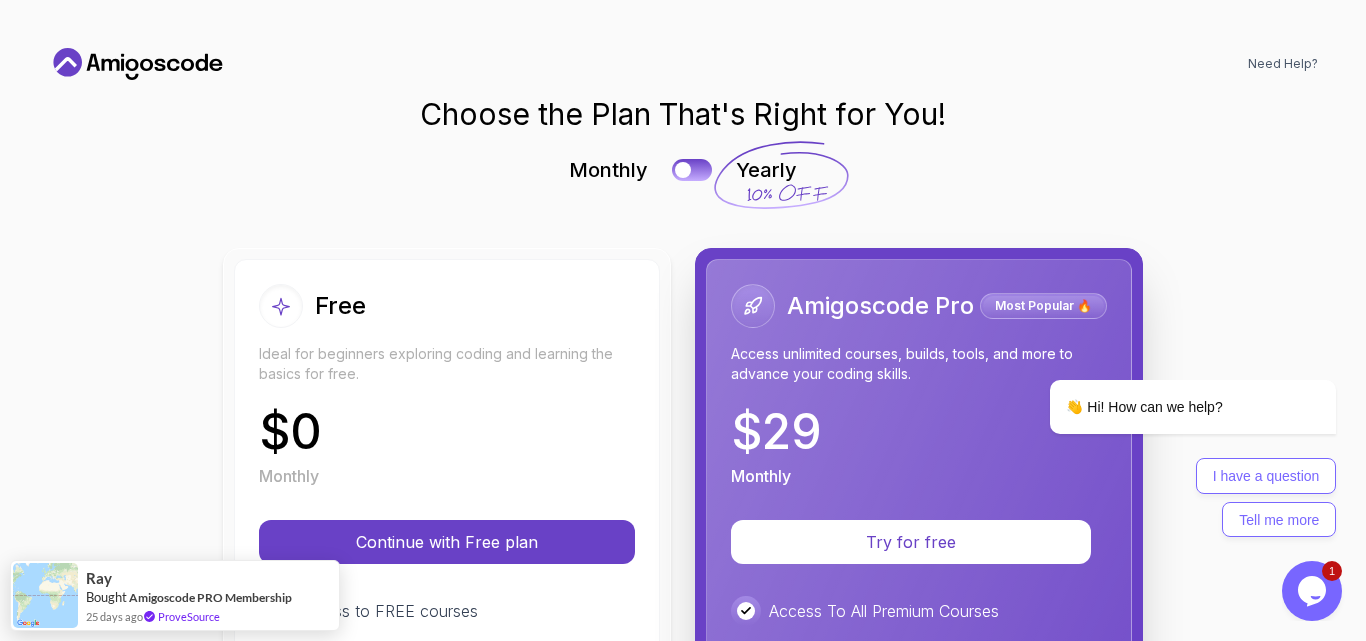 scroll, scrollTop: 0, scrollLeft: 0, axis: both 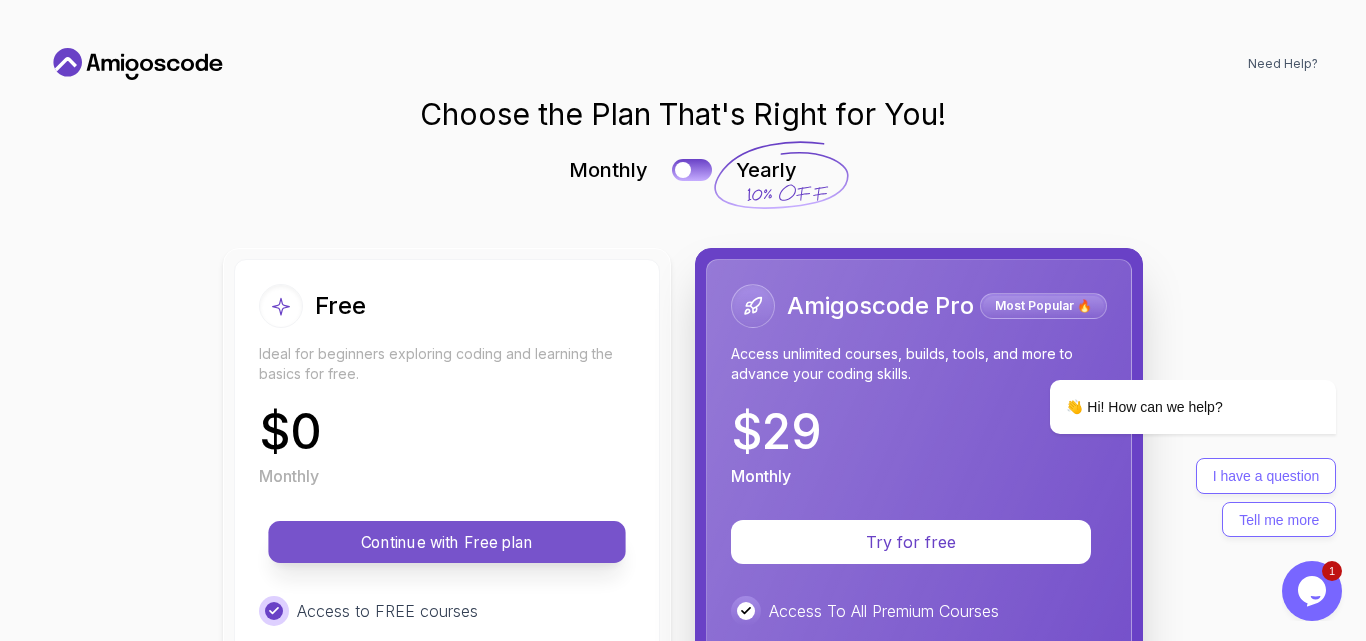 click on "Continue with Free plan" at bounding box center [447, 542] 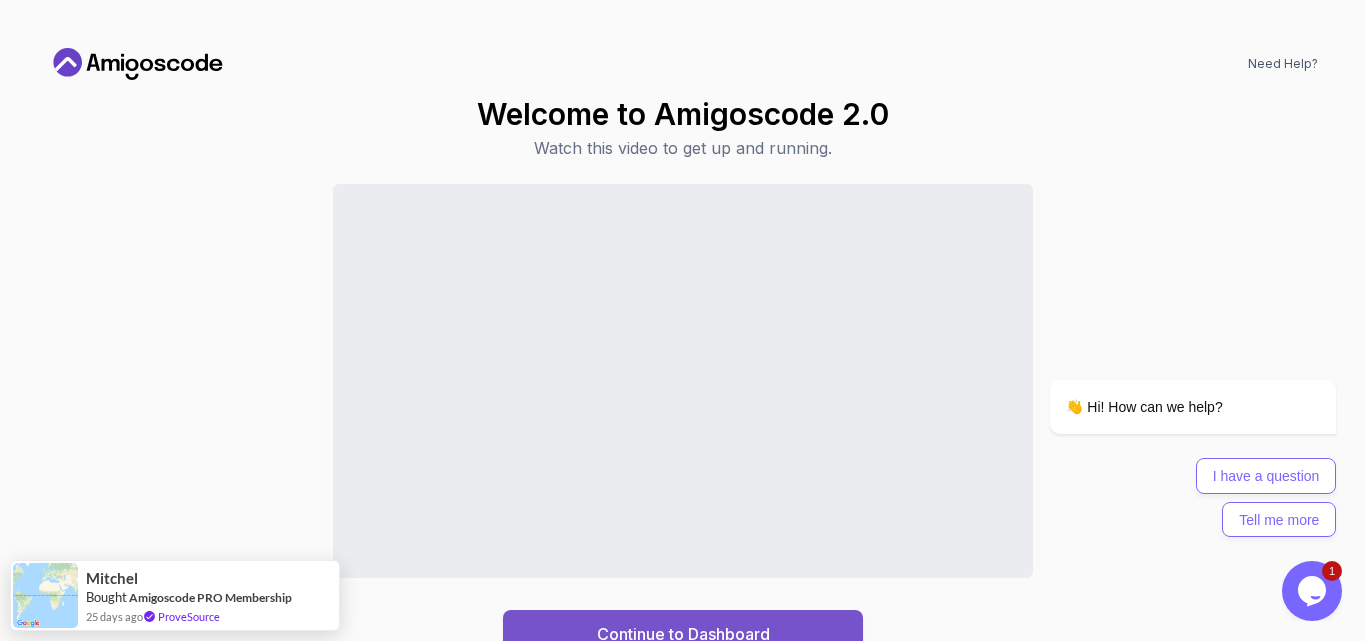 click on "Continue to Dashboard" at bounding box center [683, 634] 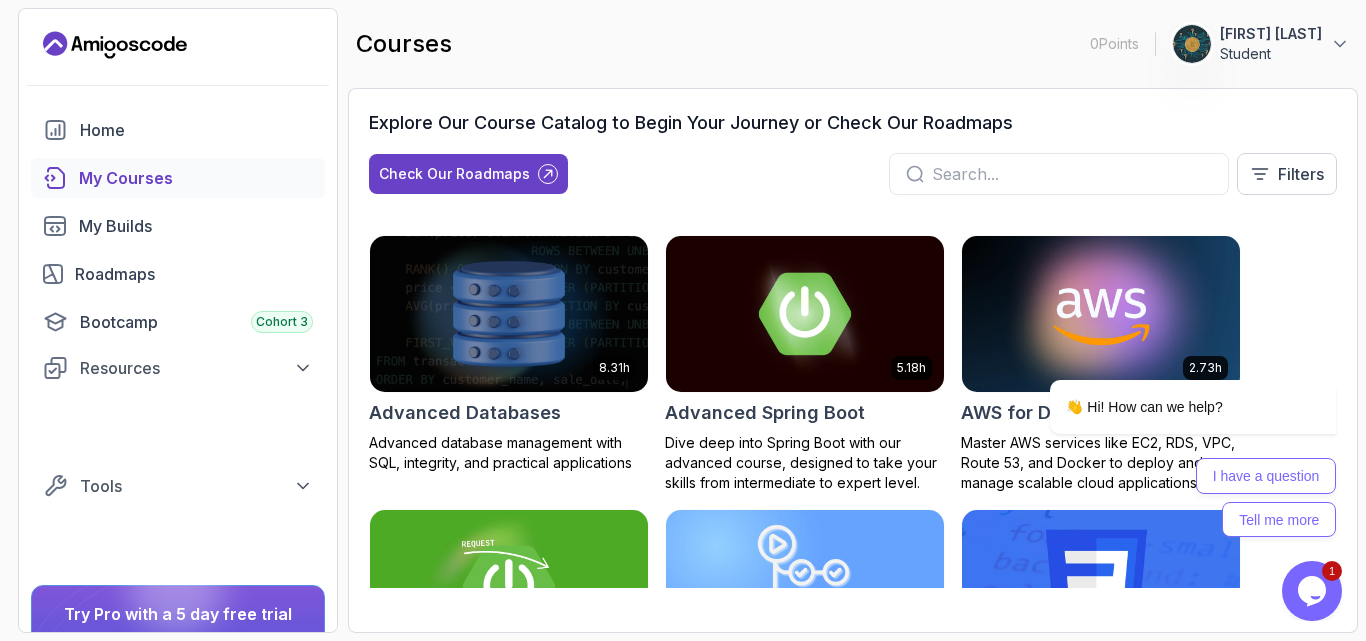 click on "Opens Chat This icon Opens the chat window." at bounding box center [1312, 591] 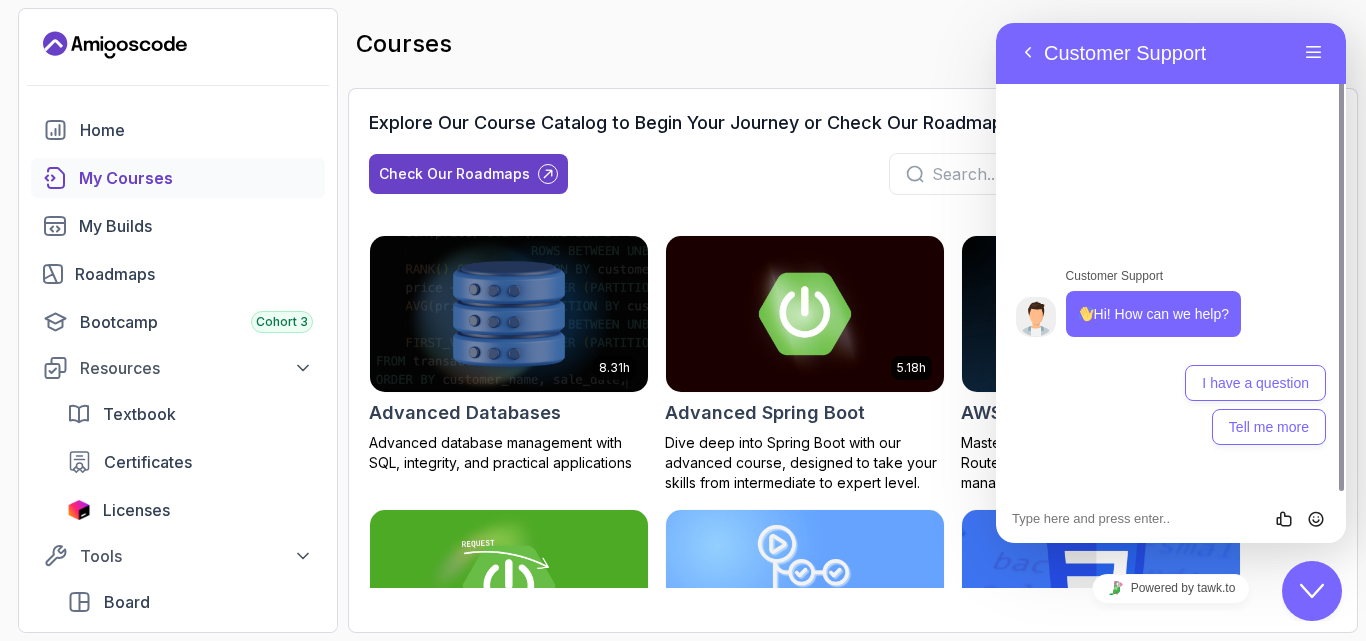 click on "8.31h Advanced Databases Advanced database management with SQL, integrity, and practical applications 5.18h Advanced Spring Boot Dive deep into Spring Boot with our advanced course, designed to take your skills from intermediate to expert level. 2.73h AWS for Developers Master AWS services like EC2, RDS, VPC, Route 53, and Docker to deploy and manage scalable cloud applications. 3.30h Building APIs with Spring Boot Learn to build robust, scalable APIs with Spring Boot, mastering REST principles, JSON handling, and embedded server configuration. 2.63h CI/CD with GitHub Actions Master CI/CD pipelines with GitHub Actions, automate deployments, and implement DevOps best practices 2.08h CSS Essentials Master the fundamentals of CSS and bring your websites to life with style and structure. 1.70h Database Design & Implementation Skills in database design and SQL for efficient, robust backend development 1.45h Docker for Java Developers 4.64h Docker For Professionals 10.13h Git for Professionals 2.55h 2.10h 1.84h 26m" at bounding box center [853, 411] 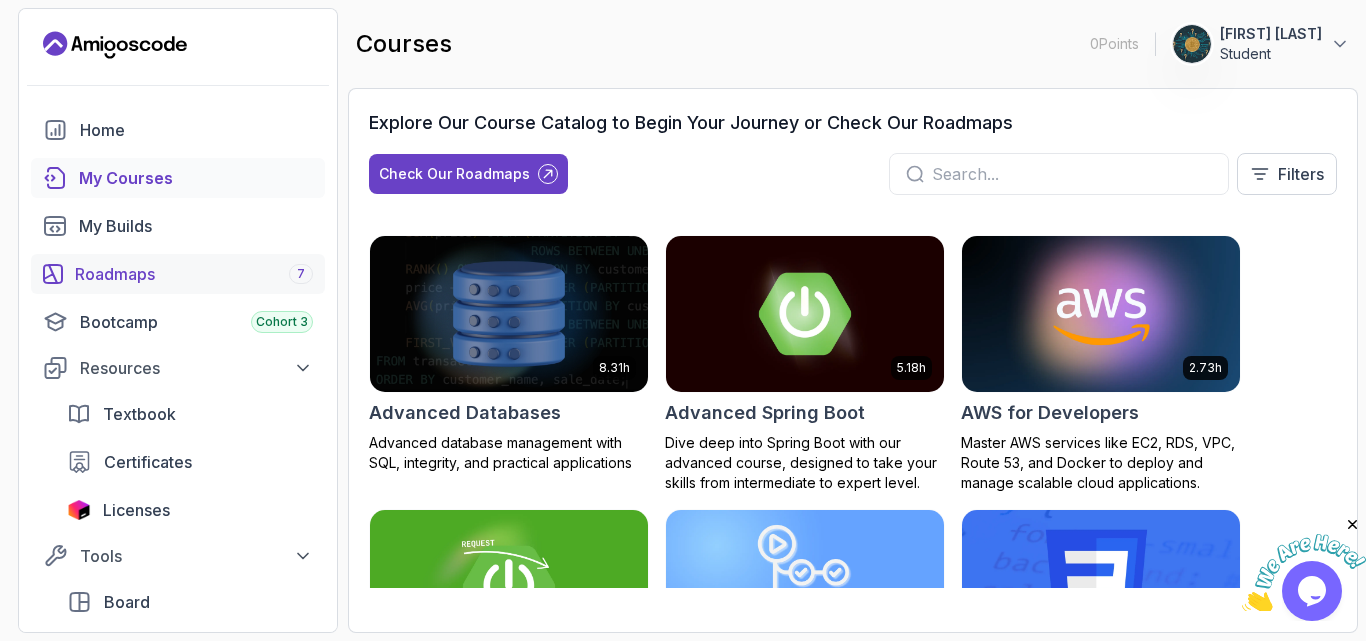 click on "Roadmaps 7" at bounding box center [194, 274] 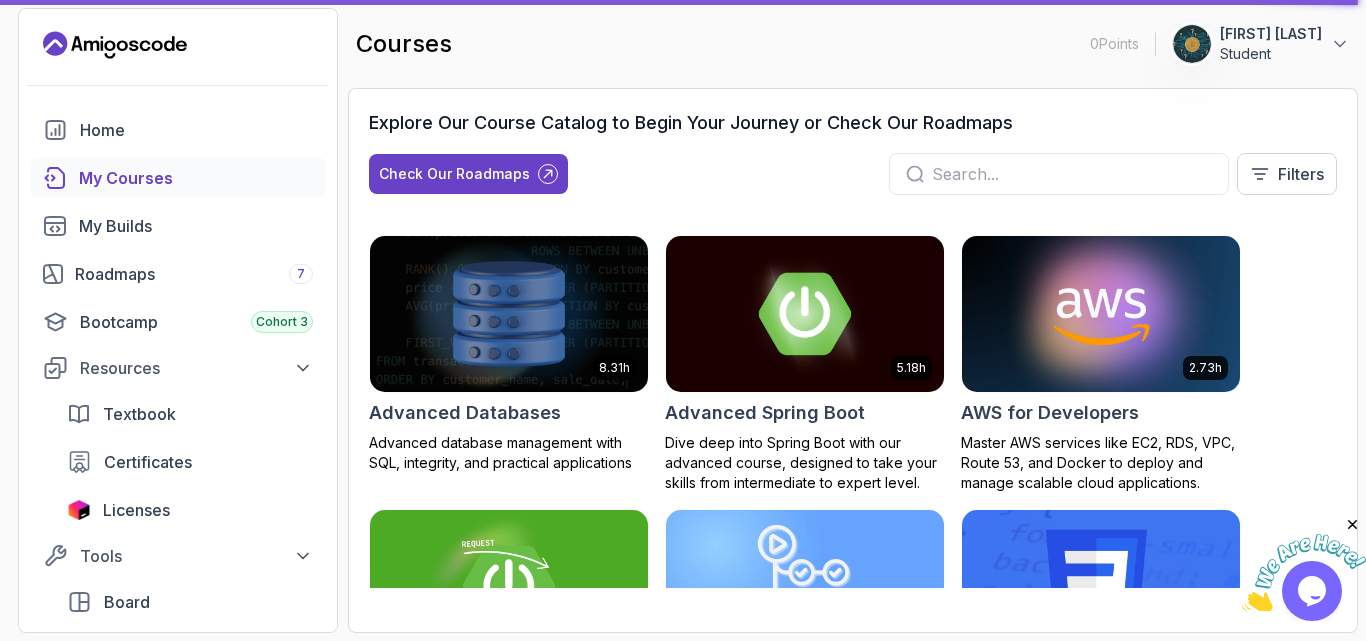 click at bounding box center [1353, 525] 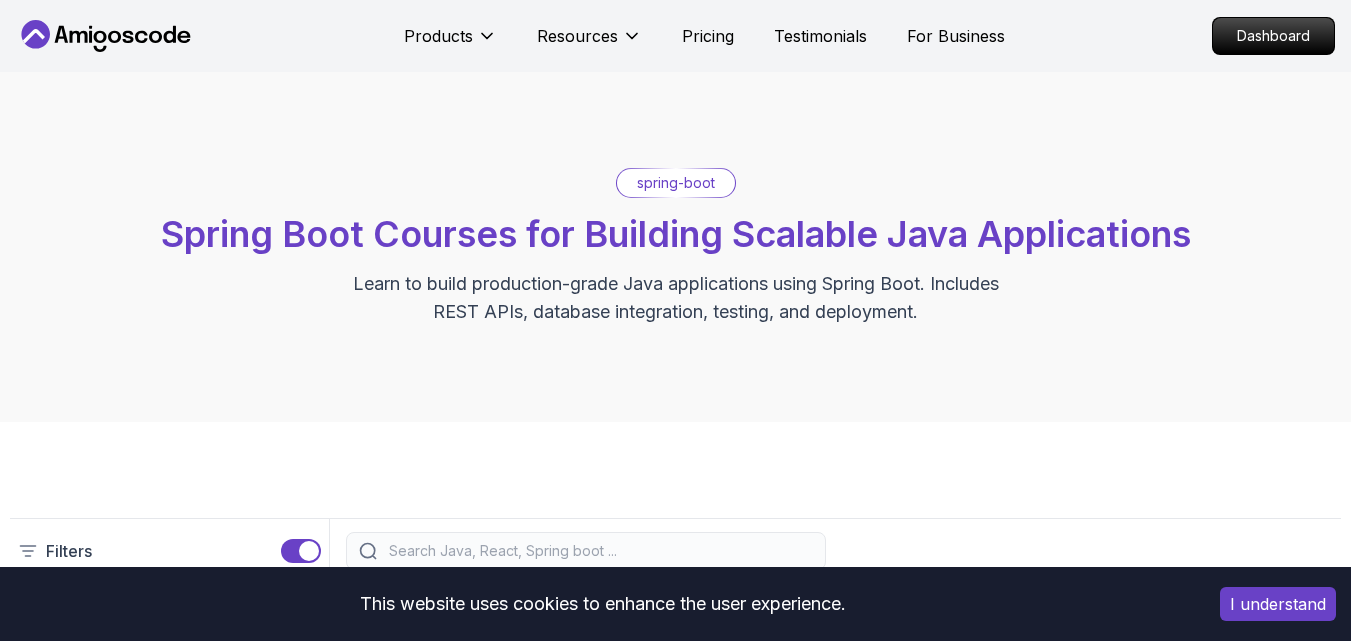 scroll, scrollTop: 1153, scrollLeft: 0, axis: vertical 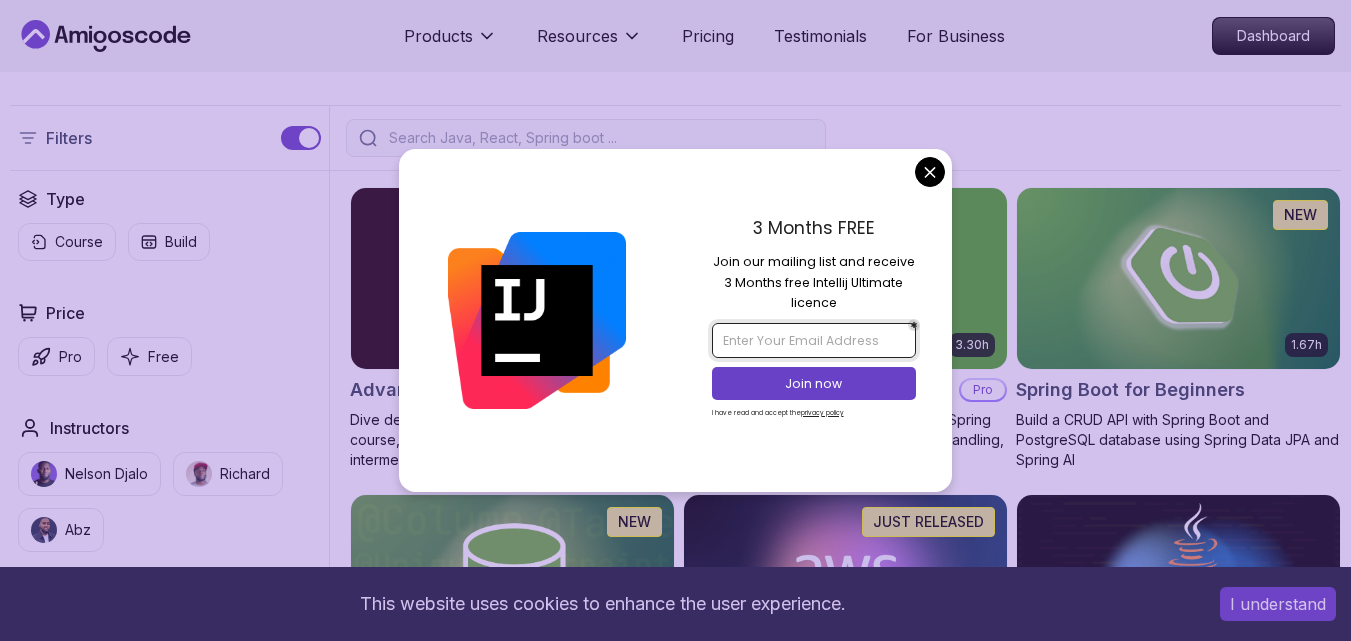 click at bounding box center [814, 340] 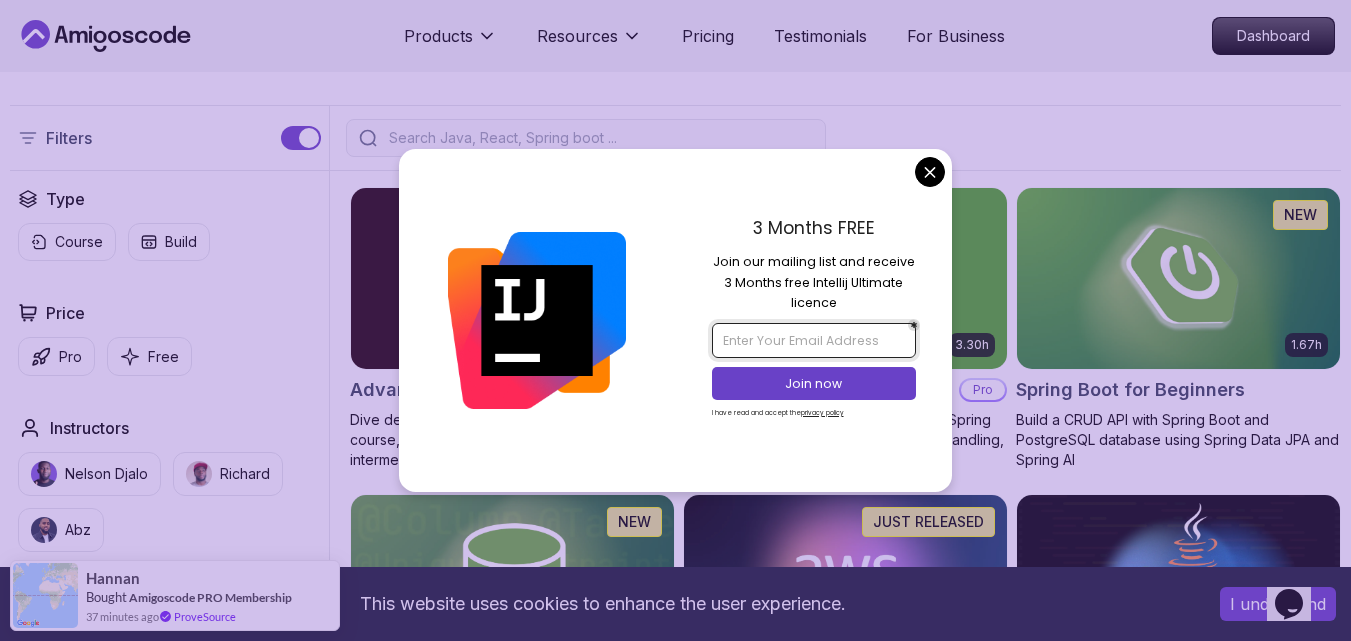scroll, scrollTop: 0, scrollLeft: 0, axis: both 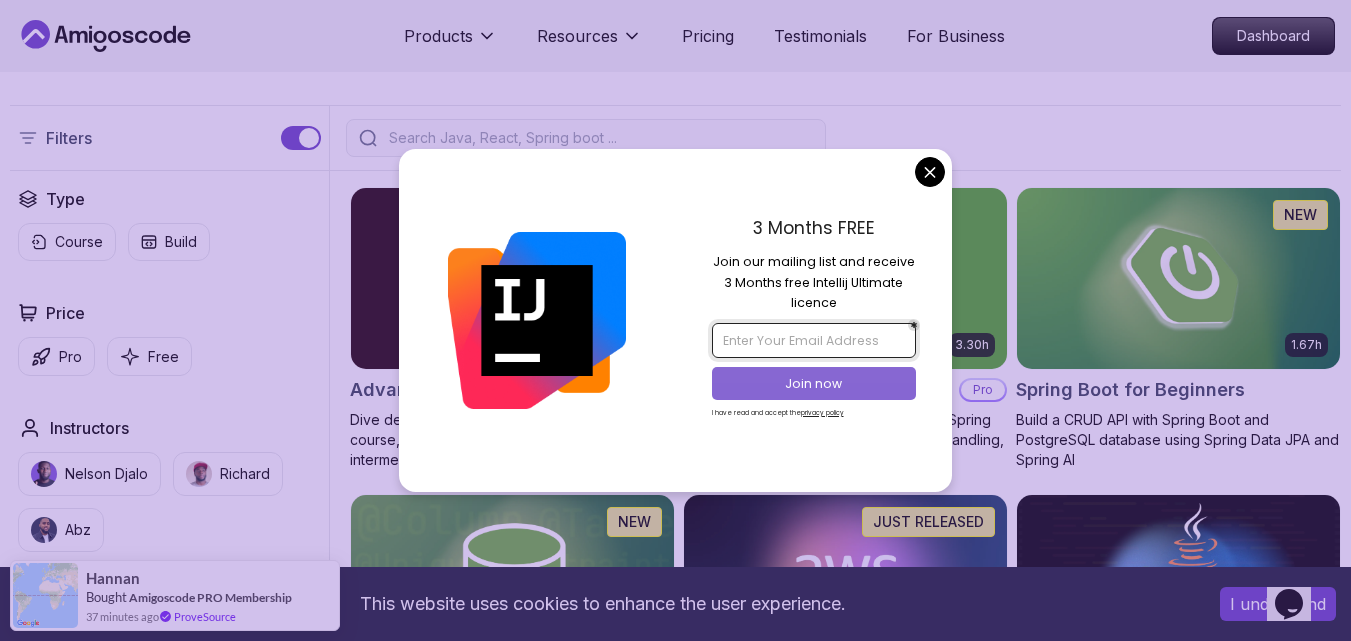 type on "ahadparhar@gmail.com" 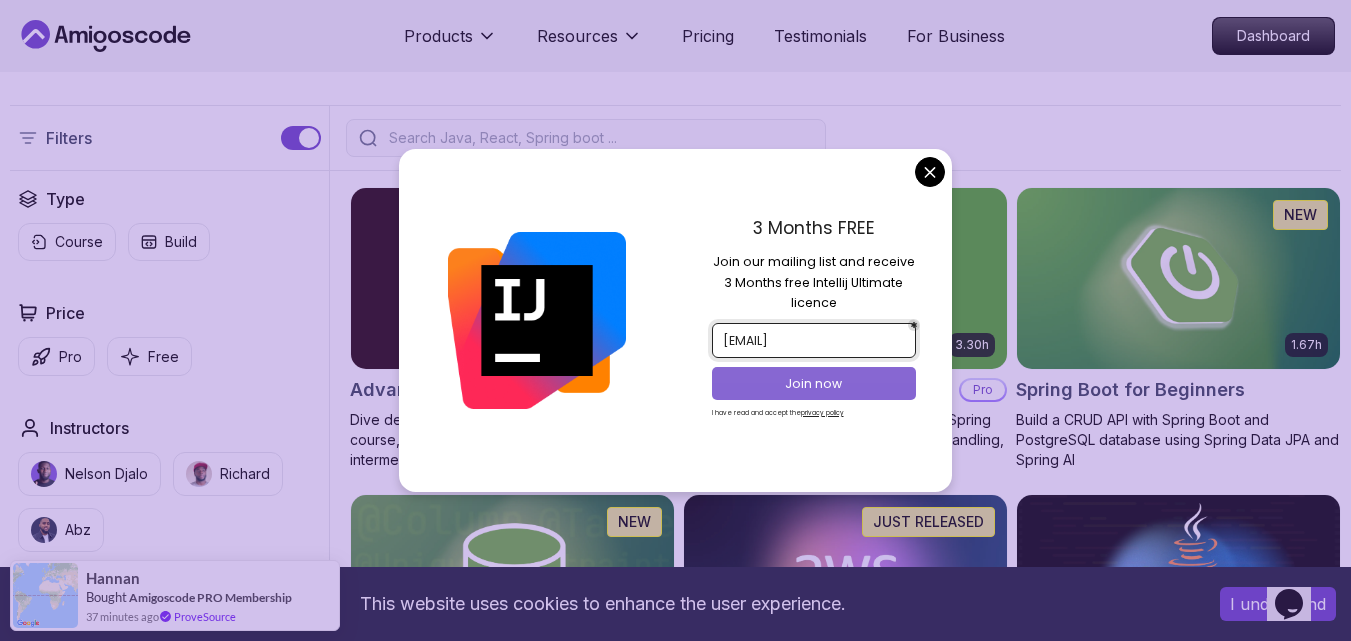scroll, scrollTop: 0, scrollLeft: 0, axis: both 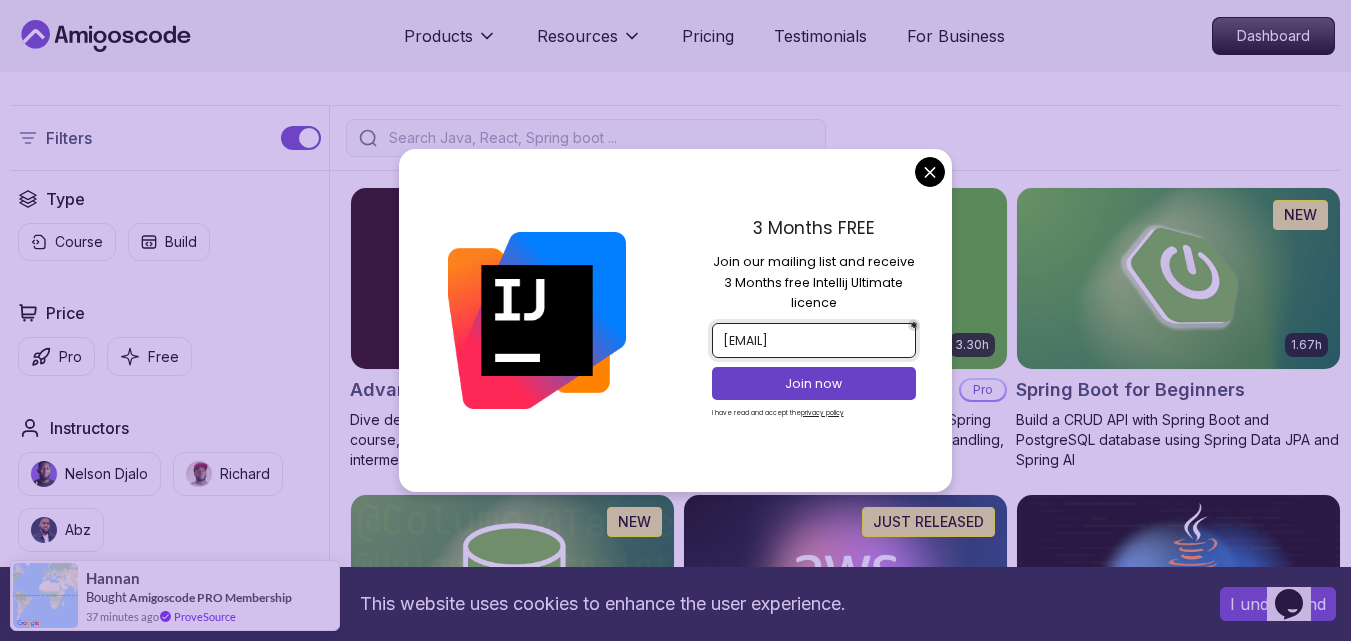 drag, startPoint x: 845, startPoint y: 329, endPoint x: 714, endPoint y: 316, distance: 131.64346 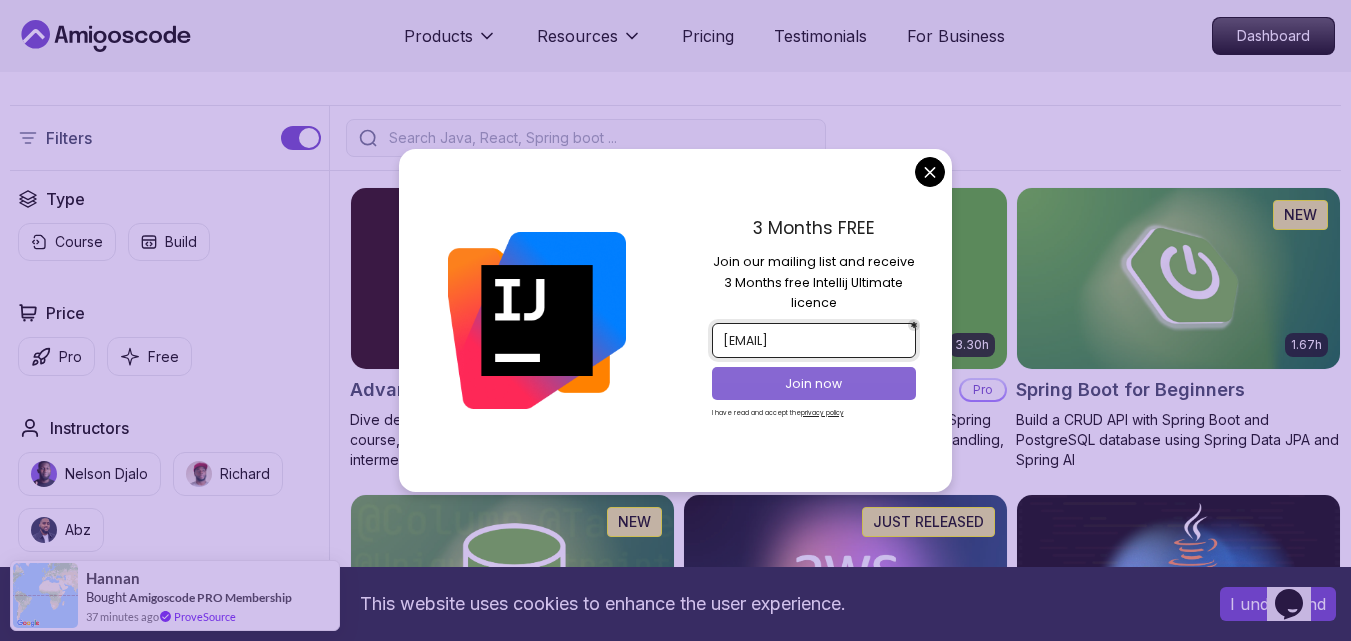 click on "Join now" at bounding box center (814, 383) 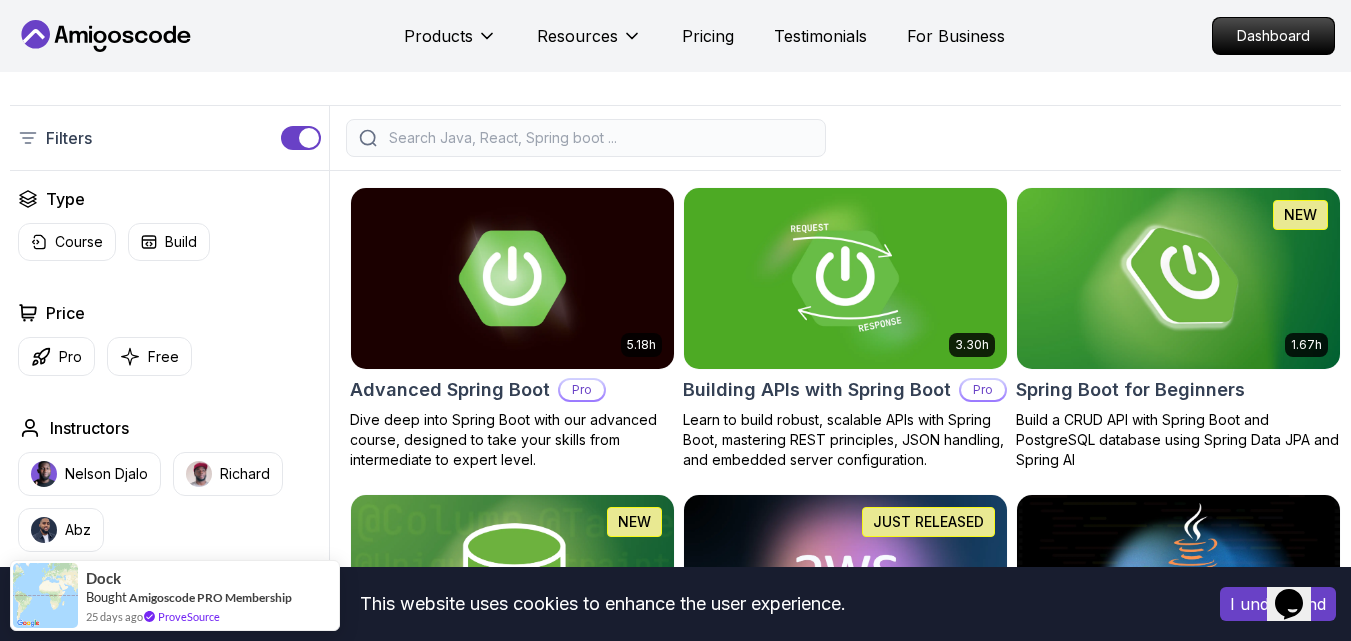 click on "This website uses cookies to enhance the user experience. I understand Products Resources Pricing Testimonials For Business Dashboard Products Resources Pricing Testimonials For Business Dashboard spring-boot Spring Boot Courses for Building Scalable Java Applications Learn to build production-grade Java applications using Spring Boot. Includes REST APIs, database integration, testing, and deployment. Filters Filters Type Course Build Price Pro Free Instructors Nelson Djalo Richard Abz Duration 0-1 Hour 1-3 Hours +3 Hours Track Front End Back End Dev Ops Full Stack Level Junior Mid-level Senior 5.18h Advanced Spring Boot Pro Dive deep into Spring Boot with our advanced course, designed to take your skills from intermediate to expert level. 3.30h Building APIs with Spring Boot Pro Learn to build robust, scalable APIs with Spring Boot, mastering REST principles, JSON handling, and embedded server configuration. 1.67h NEW Spring Boot for Beginners 6.65h NEW Spring Data JPA Pro 2.73h JUST RELEASED Pro 1.45h Pro" at bounding box center (675, 1187) 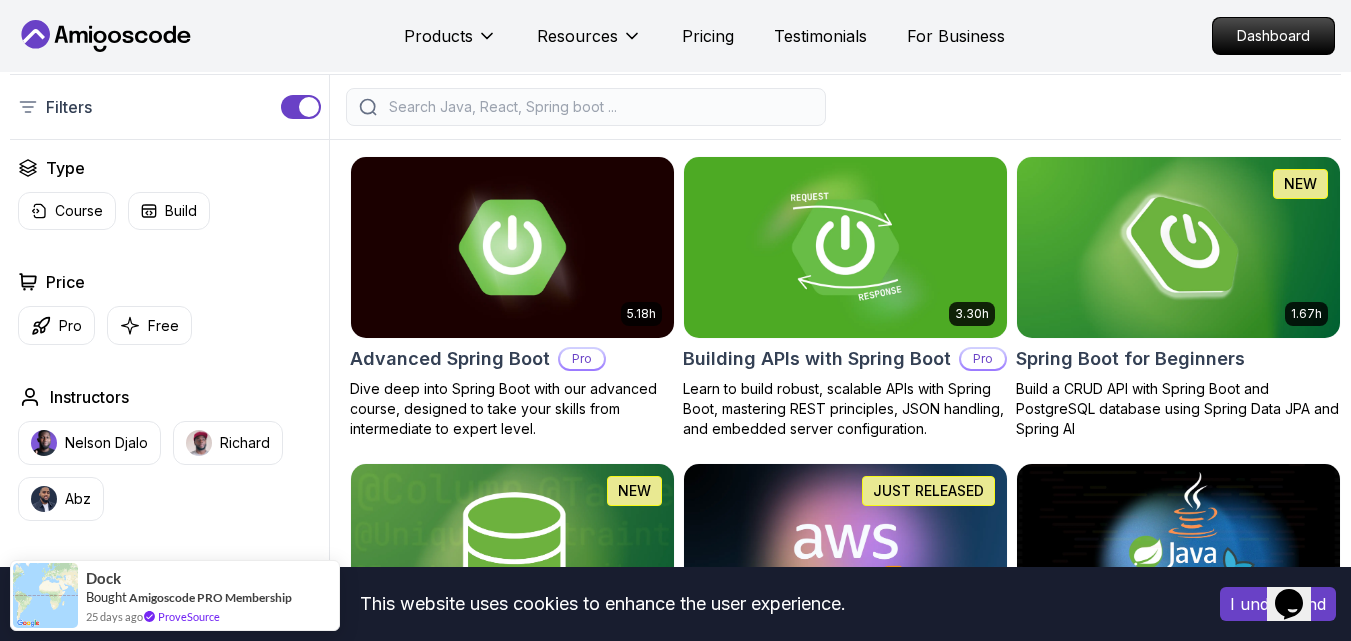 scroll, scrollTop: 450, scrollLeft: 0, axis: vertical 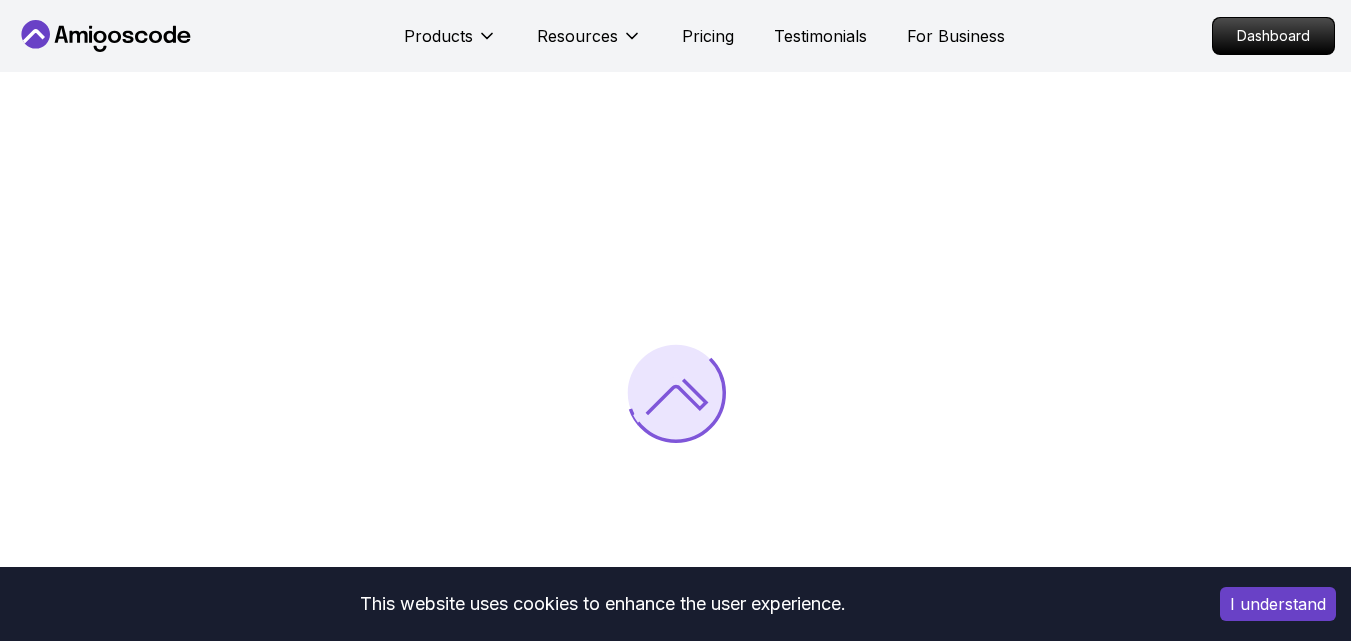 click on "I understand" at bounding box center [1278, 604] 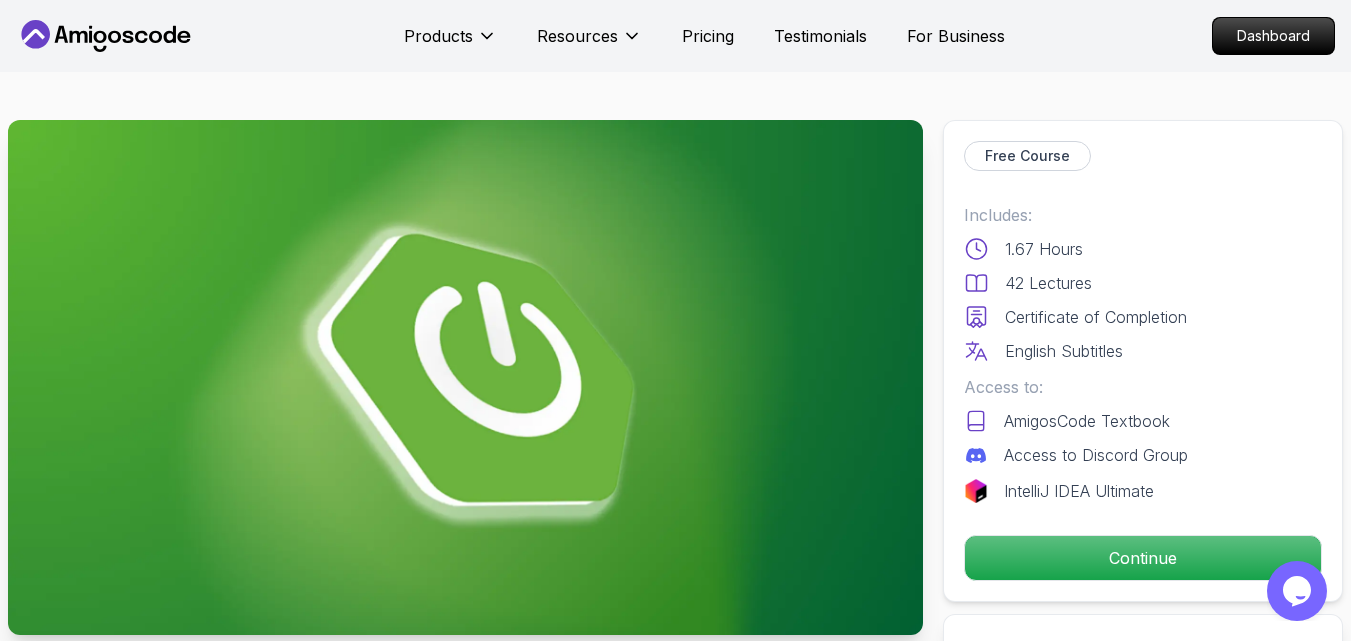 scroll, scrollTop: 0, scrollLeft: 0, axis: both 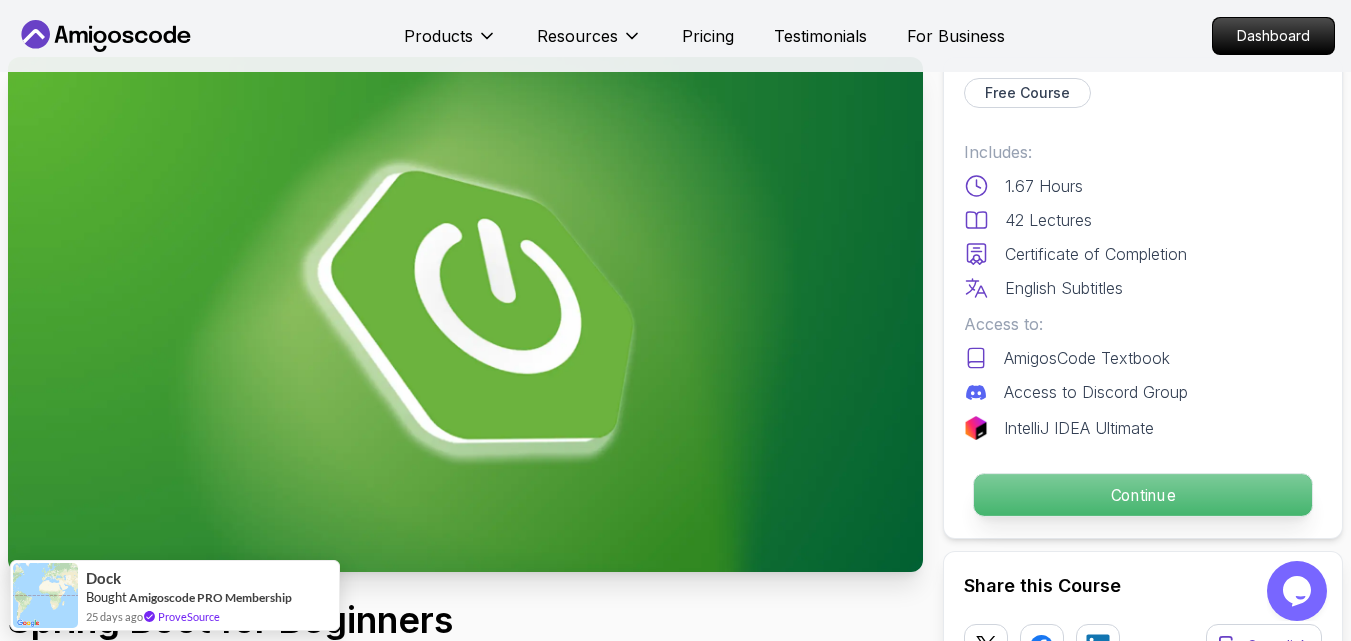 click on "Continue" at bounding box center [1143, 495] 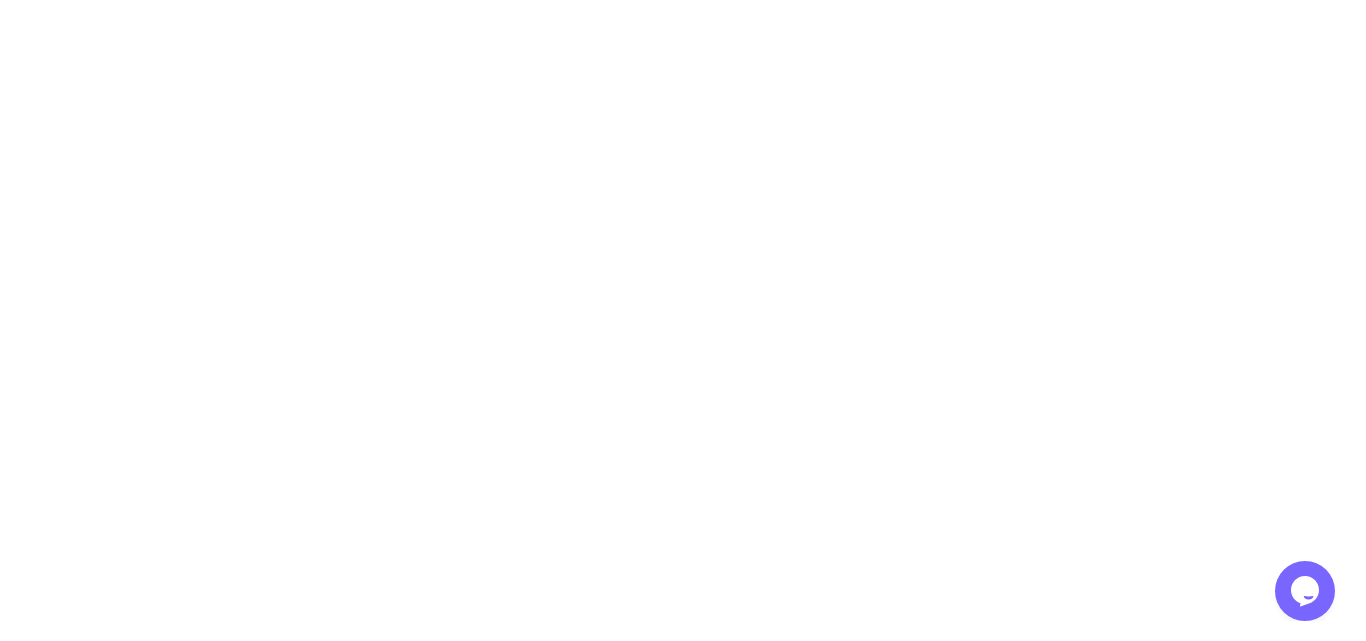 scroll, scrollTop: 0, scrollLeft: 0, axis: both 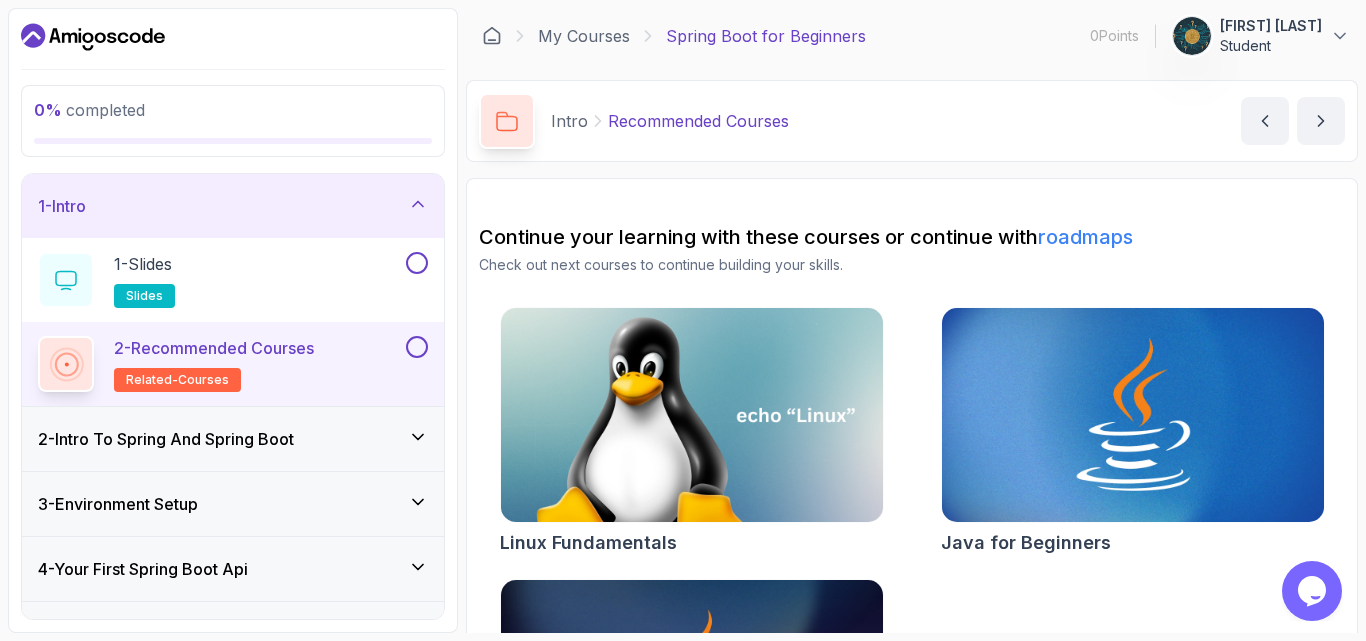 click on "0 % completed 1  -  Intro 1  -  Slides slides 2  -  Recommended Courses related-courses 2  -  Intro To Spring And Spring Boot 3  -  Environment Setup 4  -  Your First Spring Boot Api 5  -  Define The Model 6  -  Docker And Postgres 7  -  Databases Setup 8  -  Spring Data Jpa 9  -  Crud 10  -  Exercises 11  -  Artificial Intelligence 12  -  Outro My Courses Spring Boot for Beginners 0  Points 1 Ahad Iqbal Student 1 - Intro  0 % completed Intro Recommended Courses Recommended Courses by  nelson Continue your learning with these courses or continue with  roadmaps Check out next courses to continue building your skills. Linux Fundamentals Java for Beginners Java for Developers" at bounding box center (683, 320) 